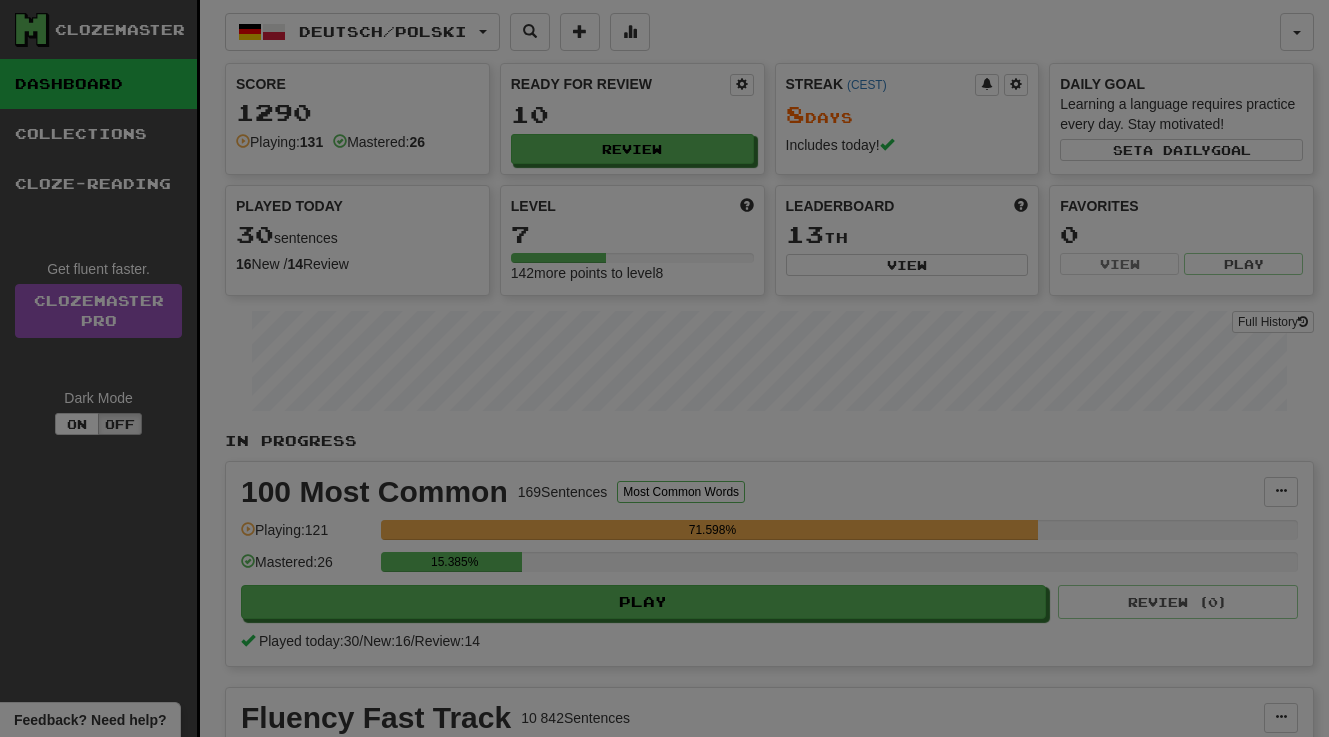 select on "**" 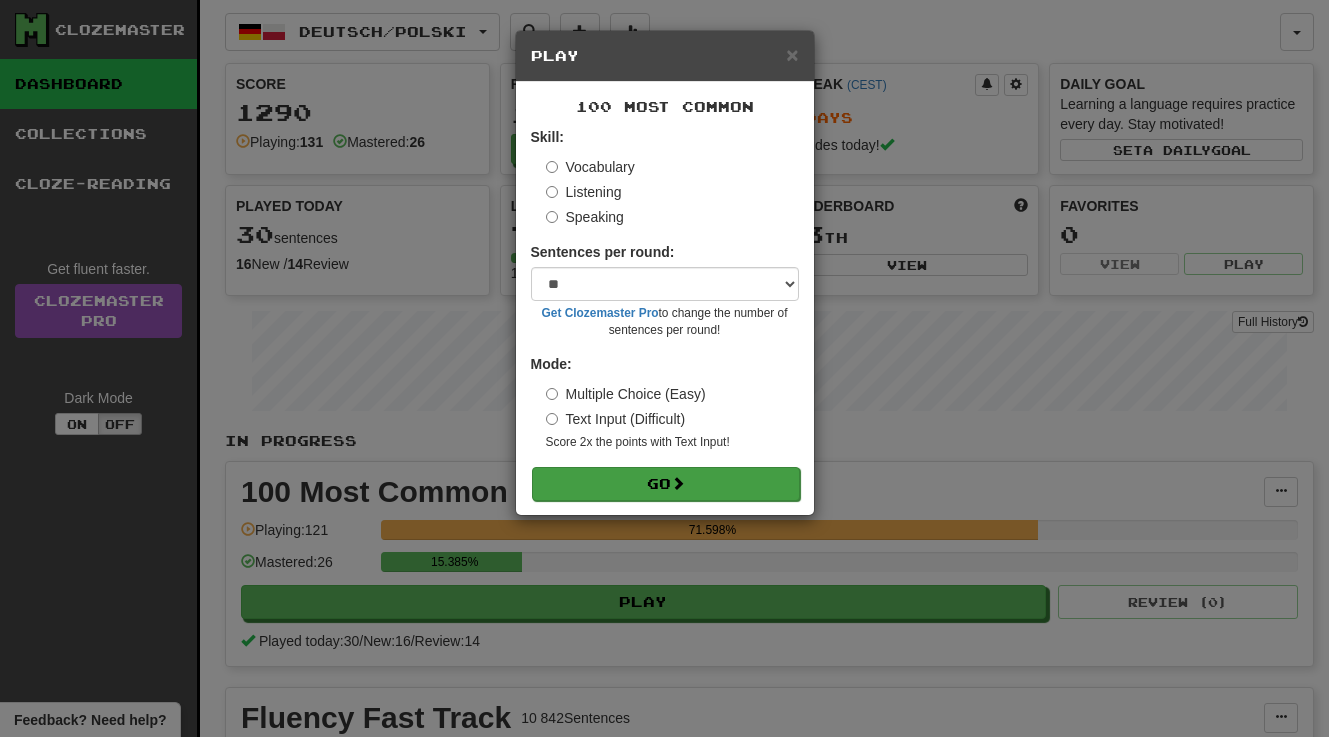 click on "Go" at bounding box center (666, 484) 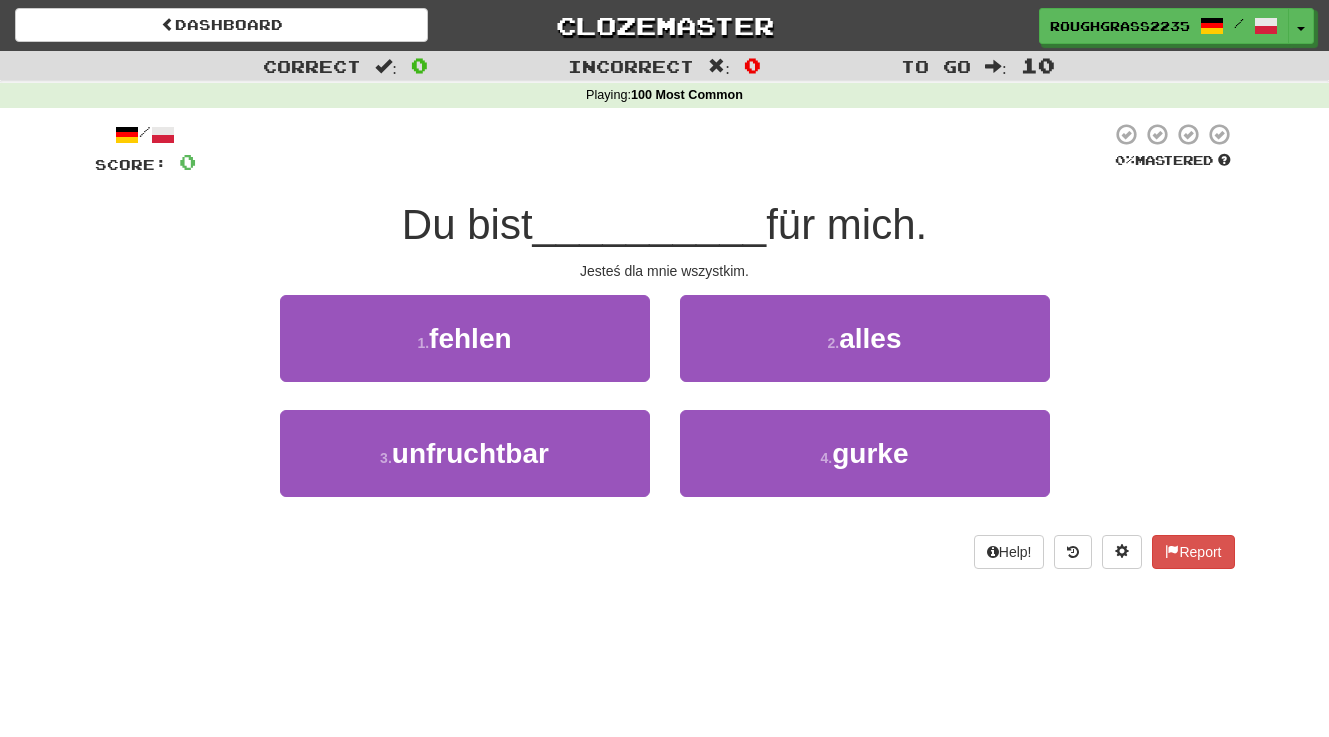 scroll, scrollTop: 0, scrollLeft: 0, axis: both 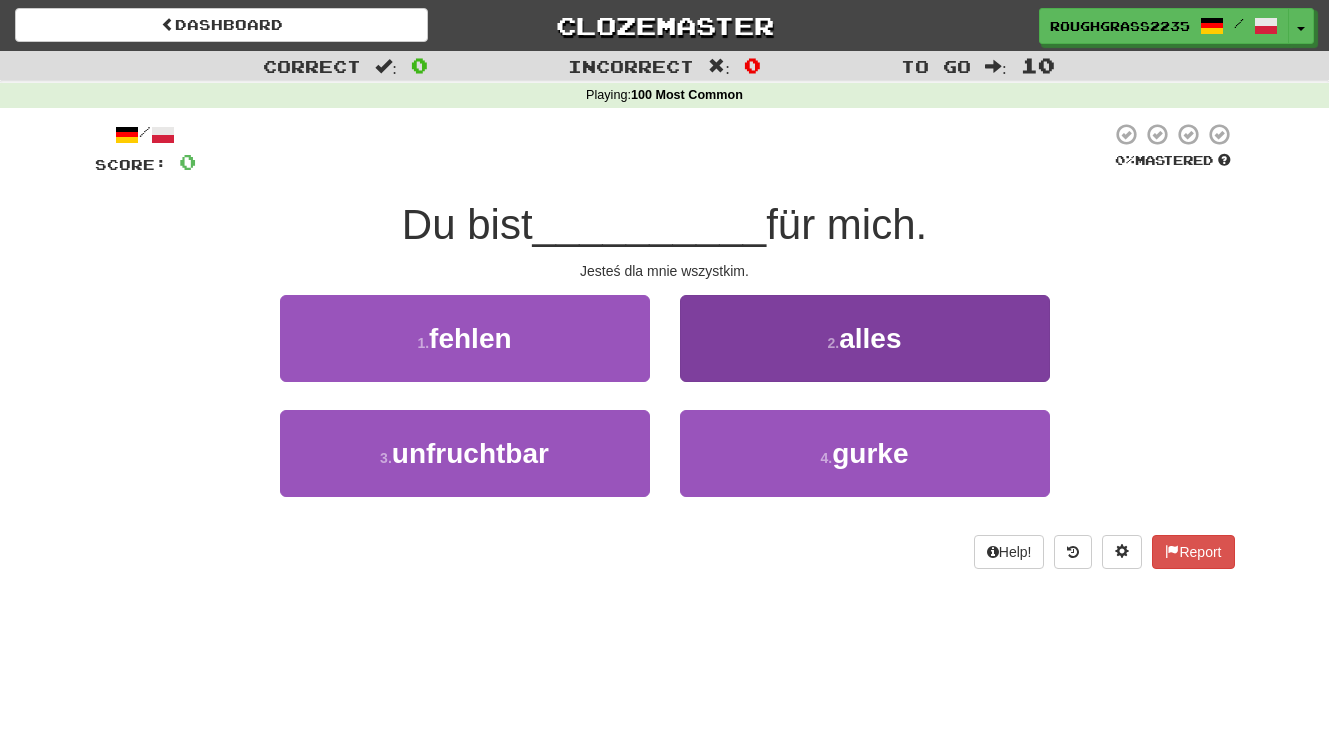 click on "2 .  alles" at bounding box center (865, 338) 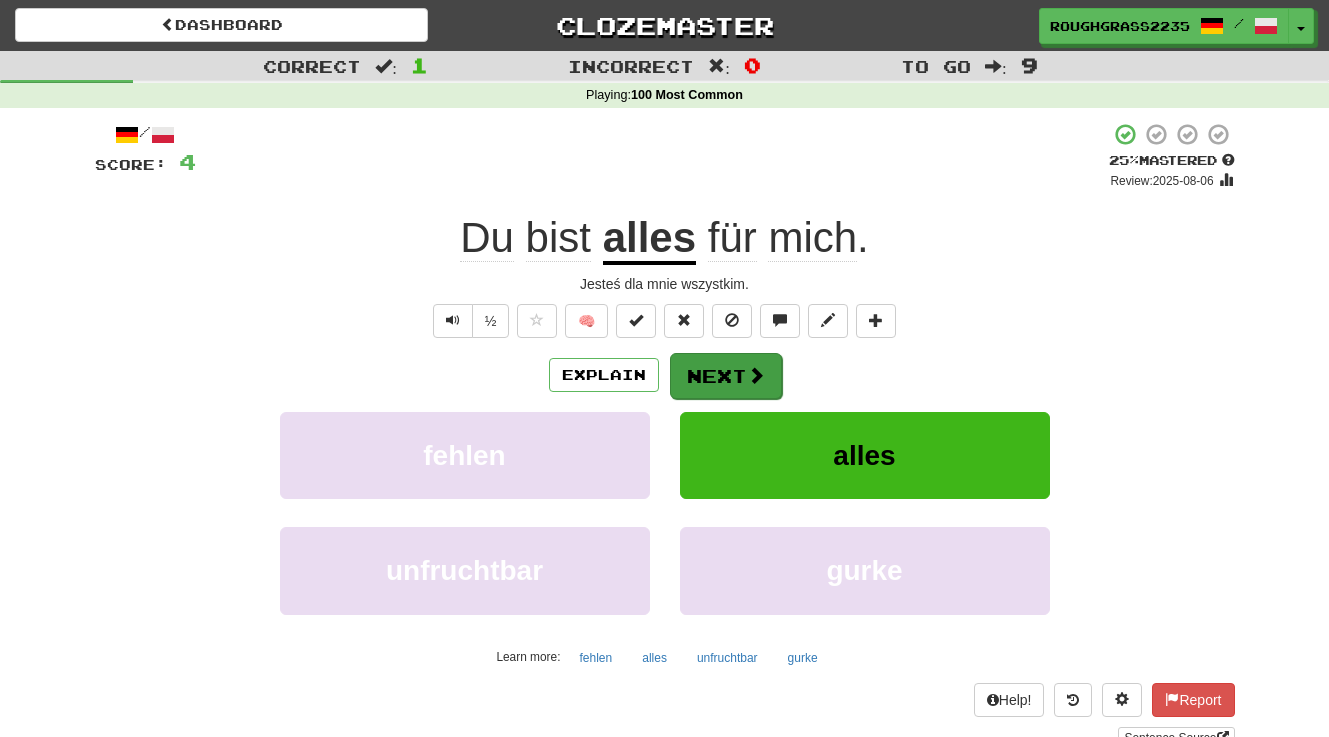 click on "Next" at bounding box center [726, 376] 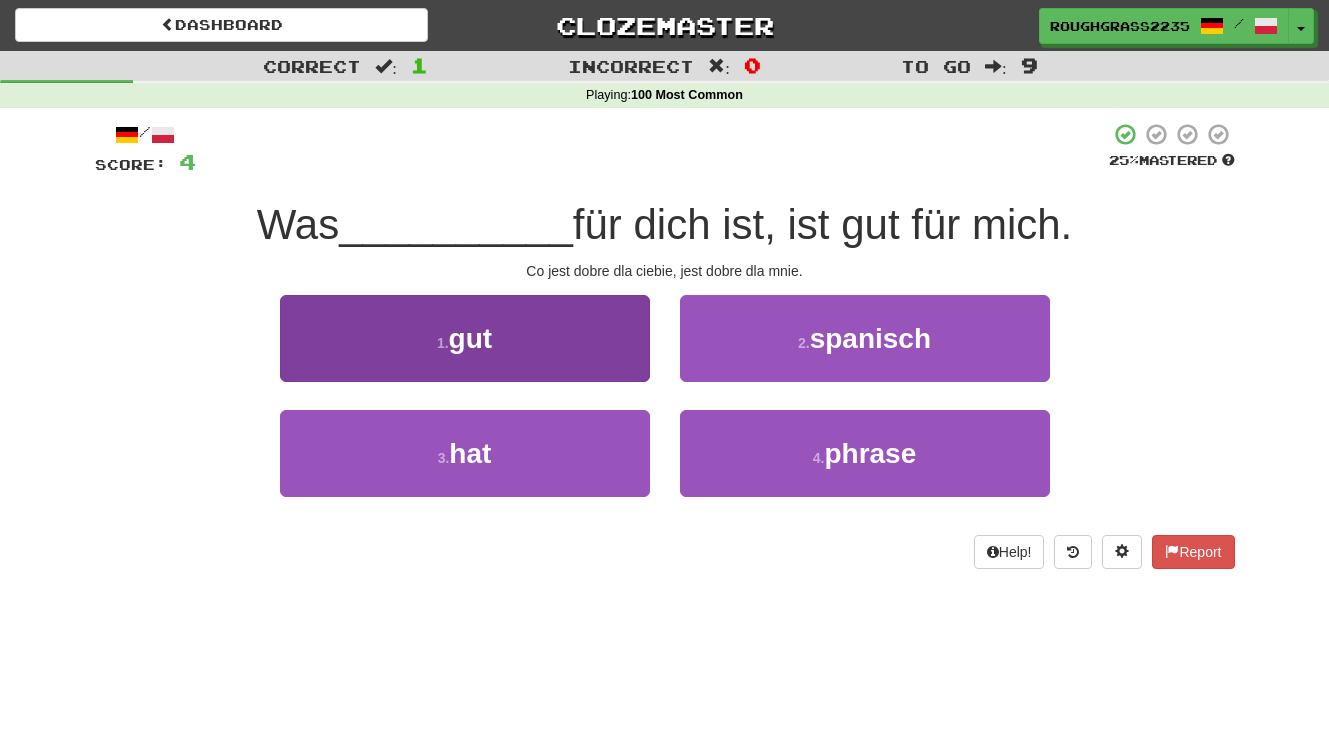click on "1 .  gut" at bounding box center [465, 338] 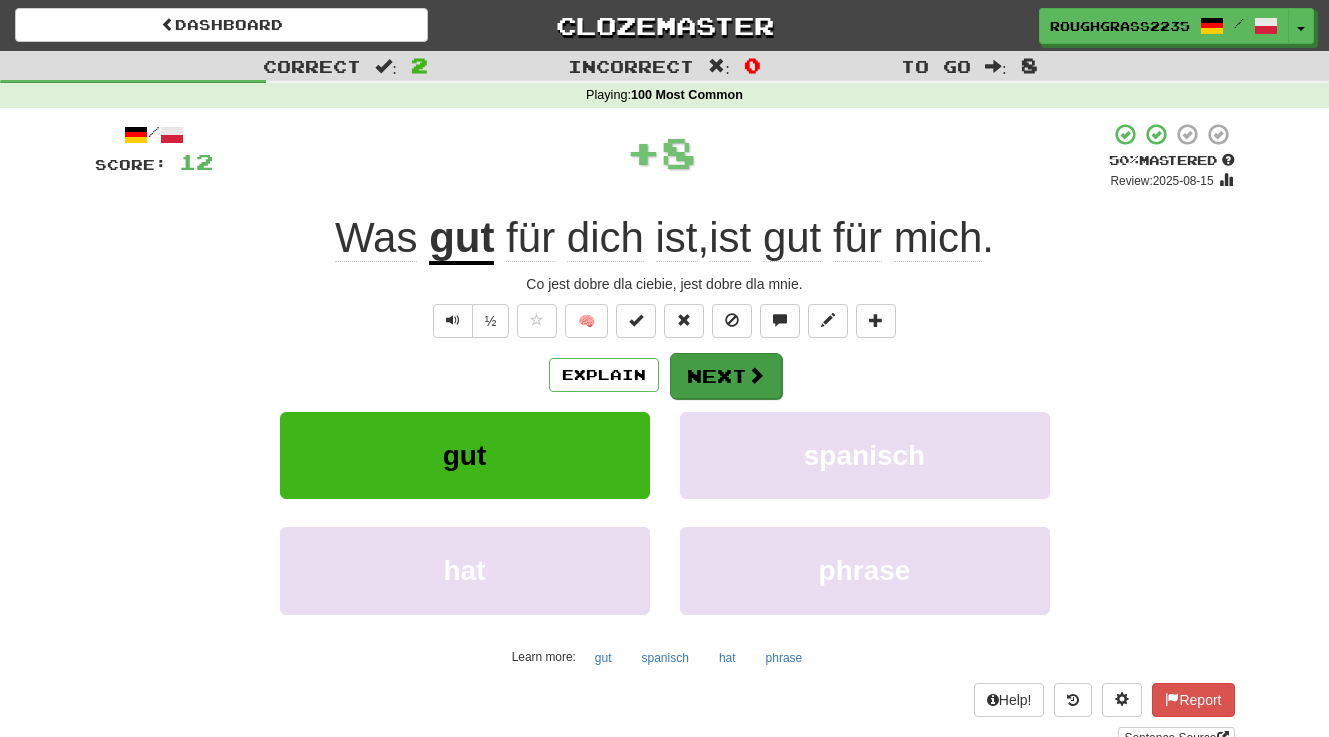click at bounding box center [756, 375] 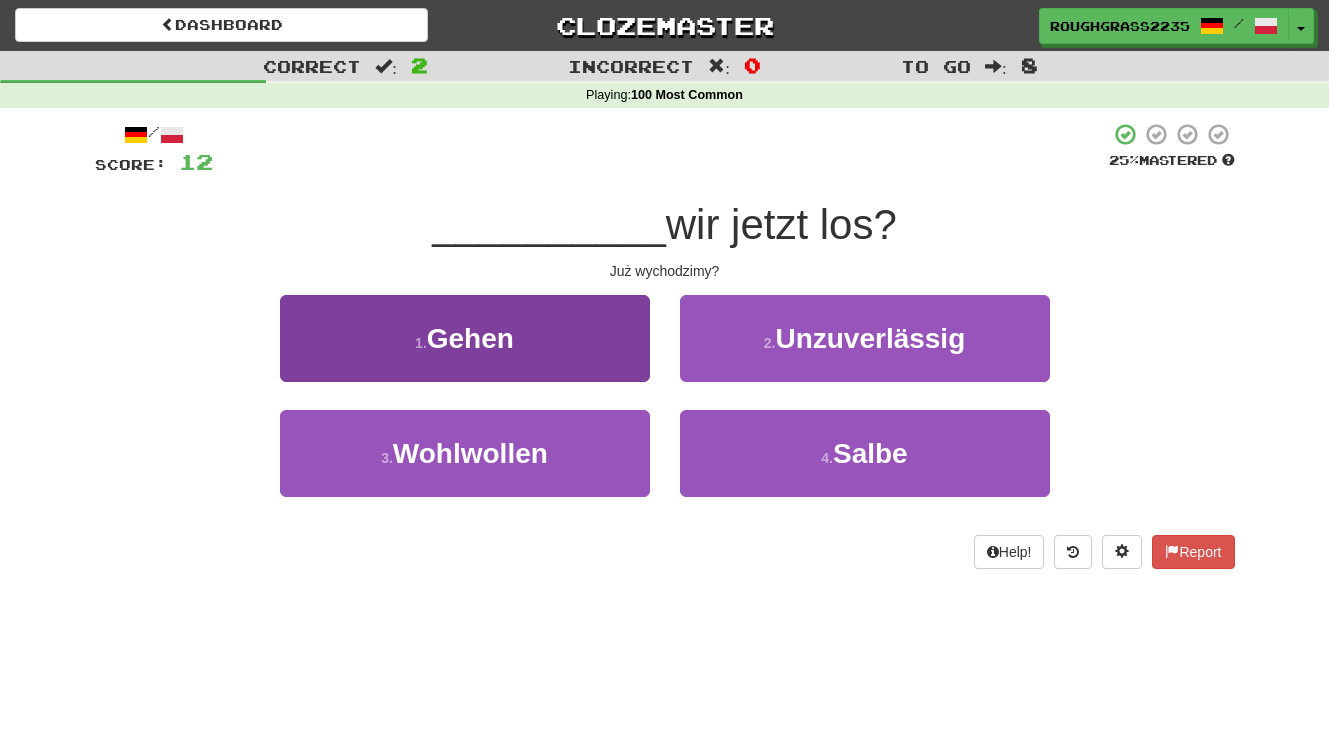 click on "1 .  Gehen" at bounding box center [465, 338] 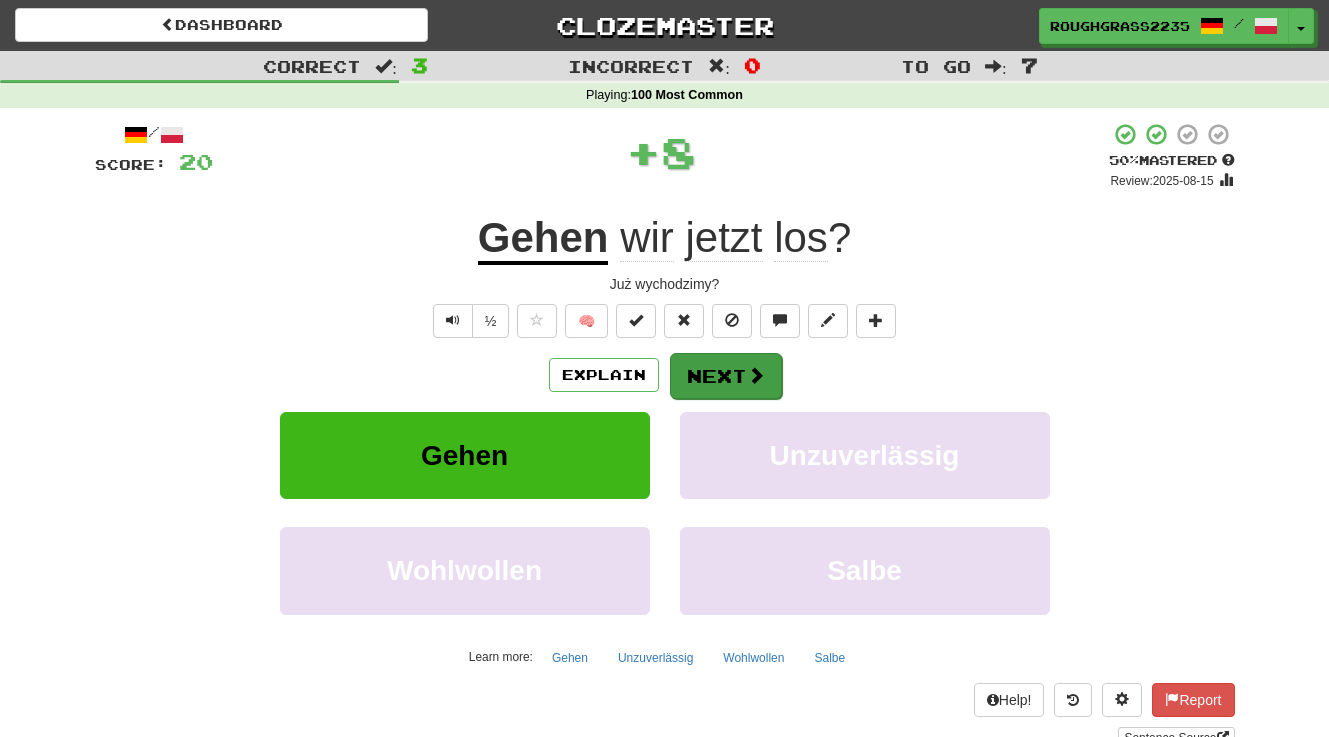 click on "Next" at bounding box center (726, 376) 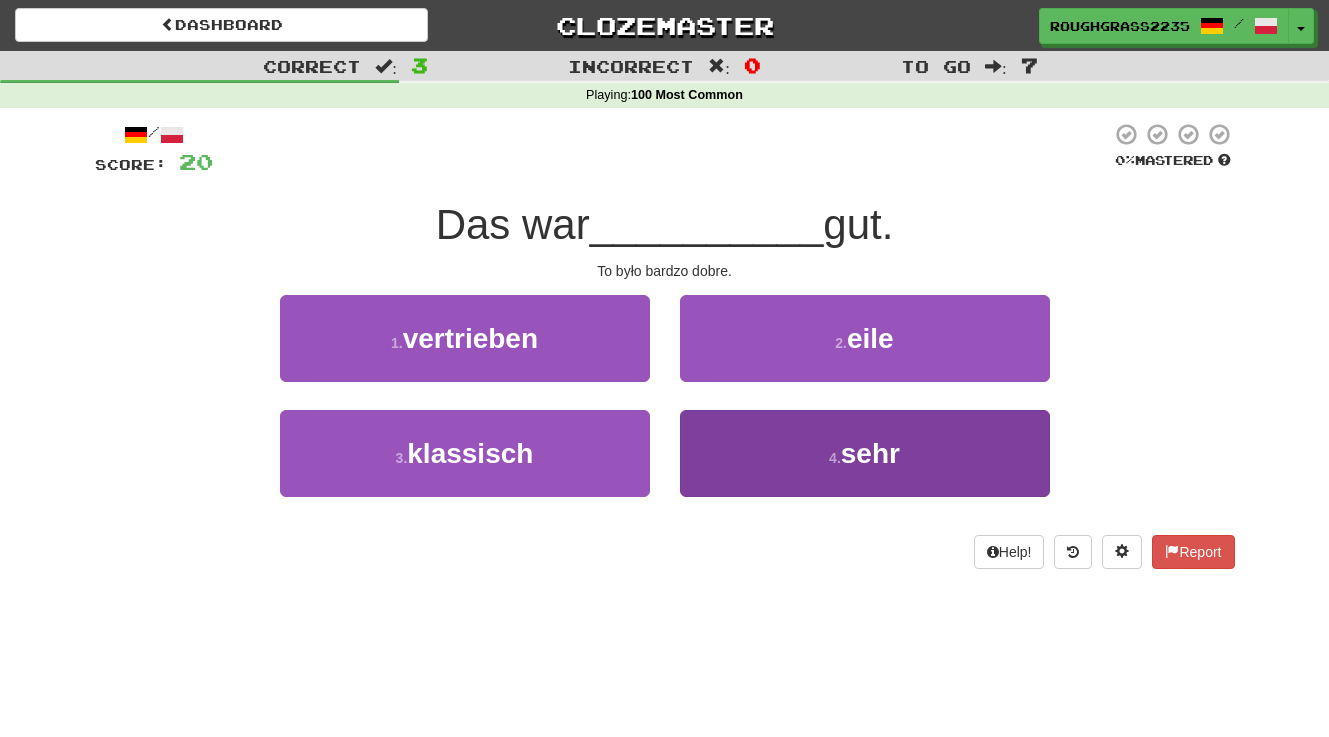 click on "4 .  sehr" at bounding box center [865, 453] 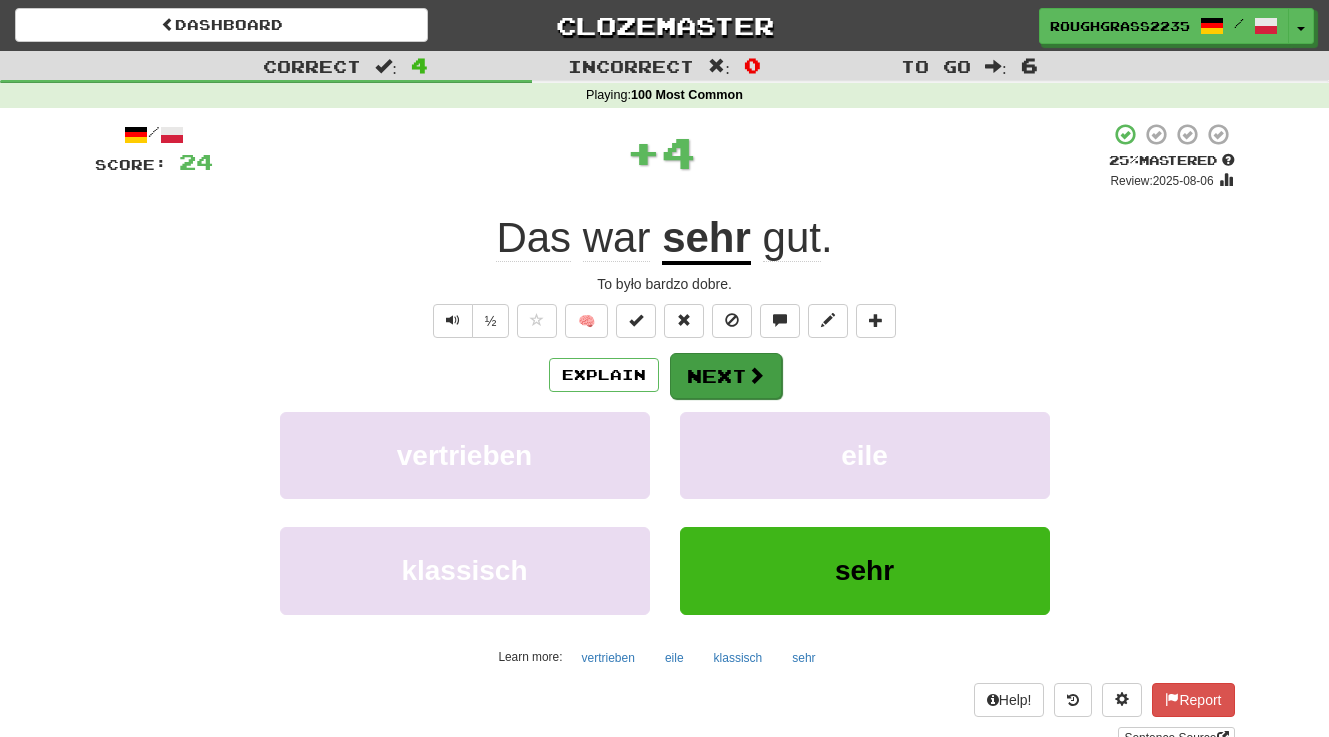 click on "Next" at bounding box center (726, 376) 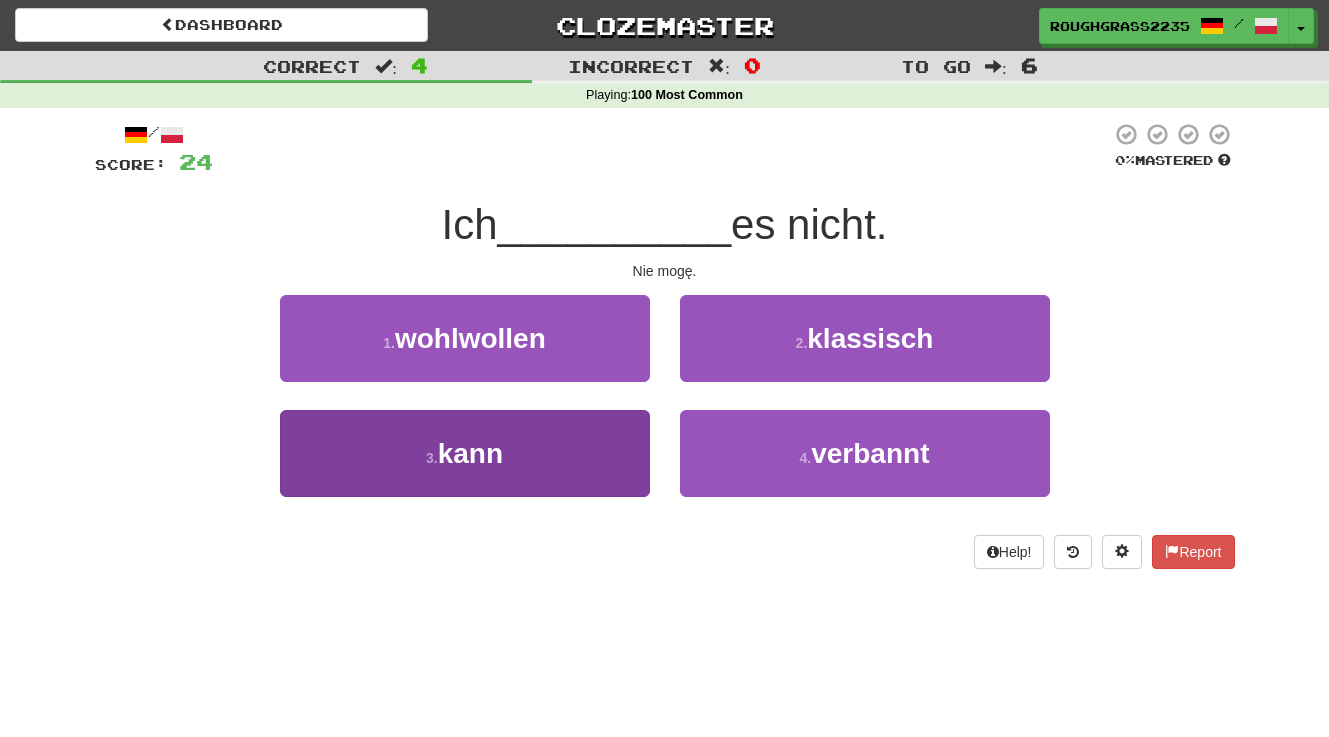 click on "3 .  kann" at bounding box center [465, 453] 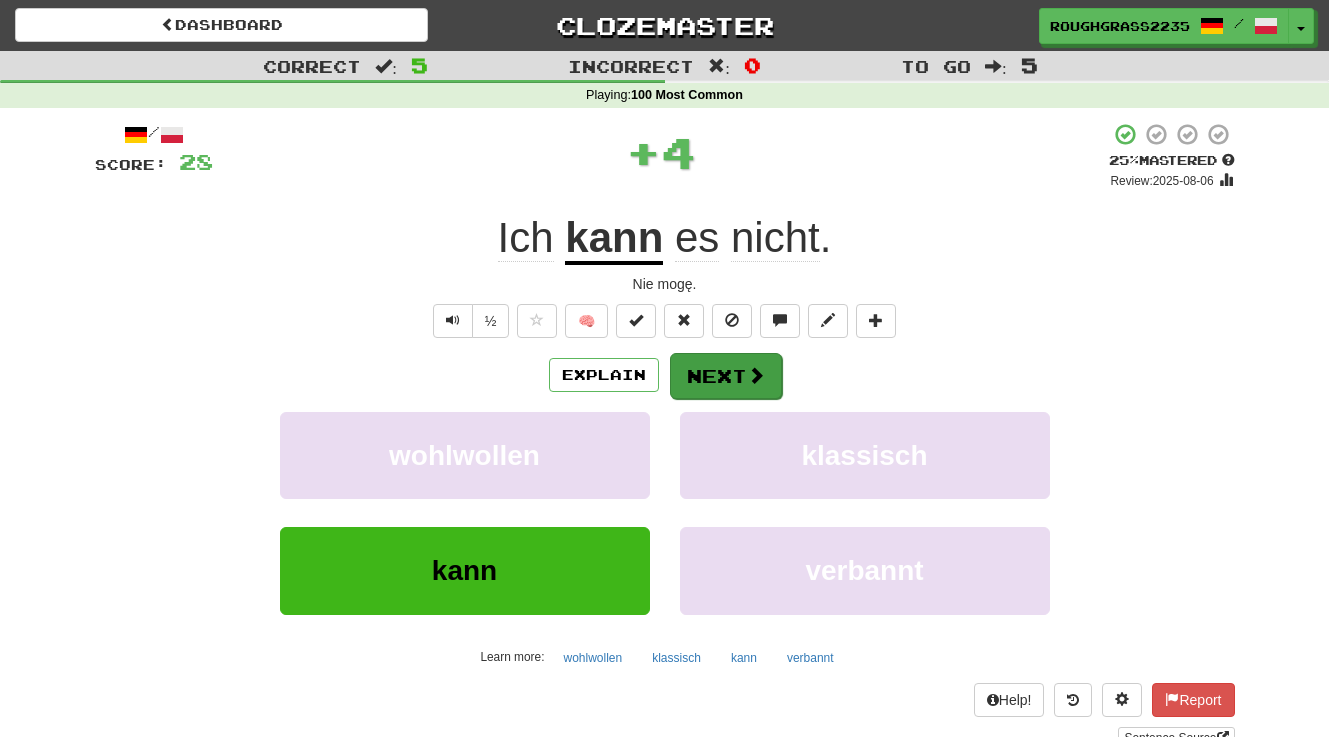 click on "Next" at bounding box center [726, 376] 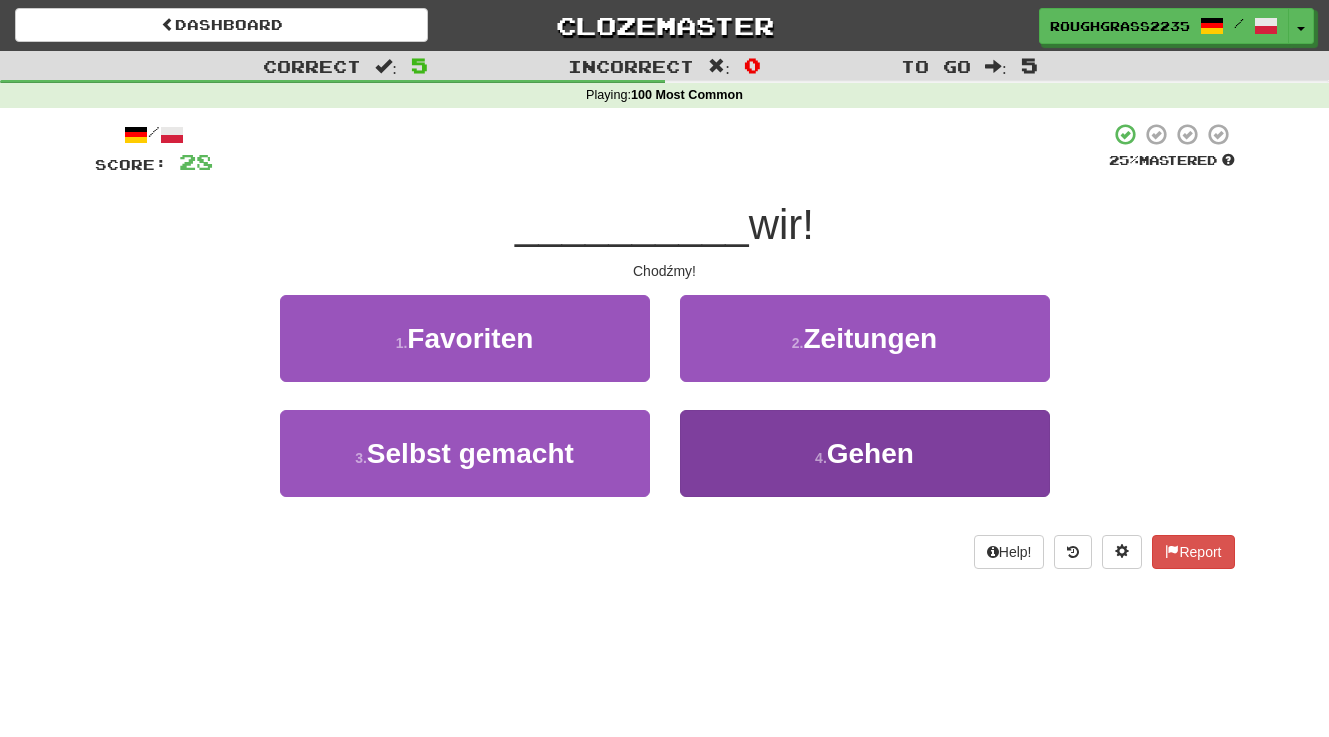 click on "4 .  Gehen" at bounding box center (865, 453) 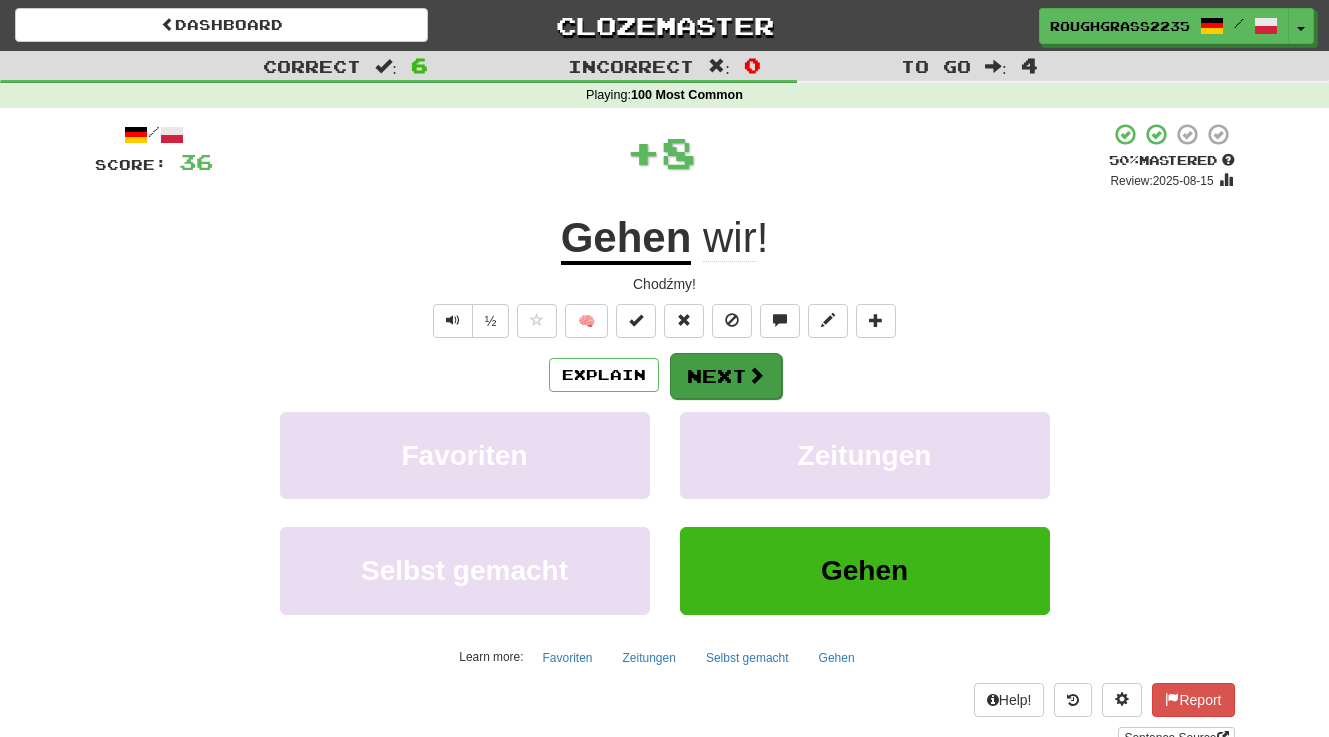 click on "Next" at bounding box center (726, 376) 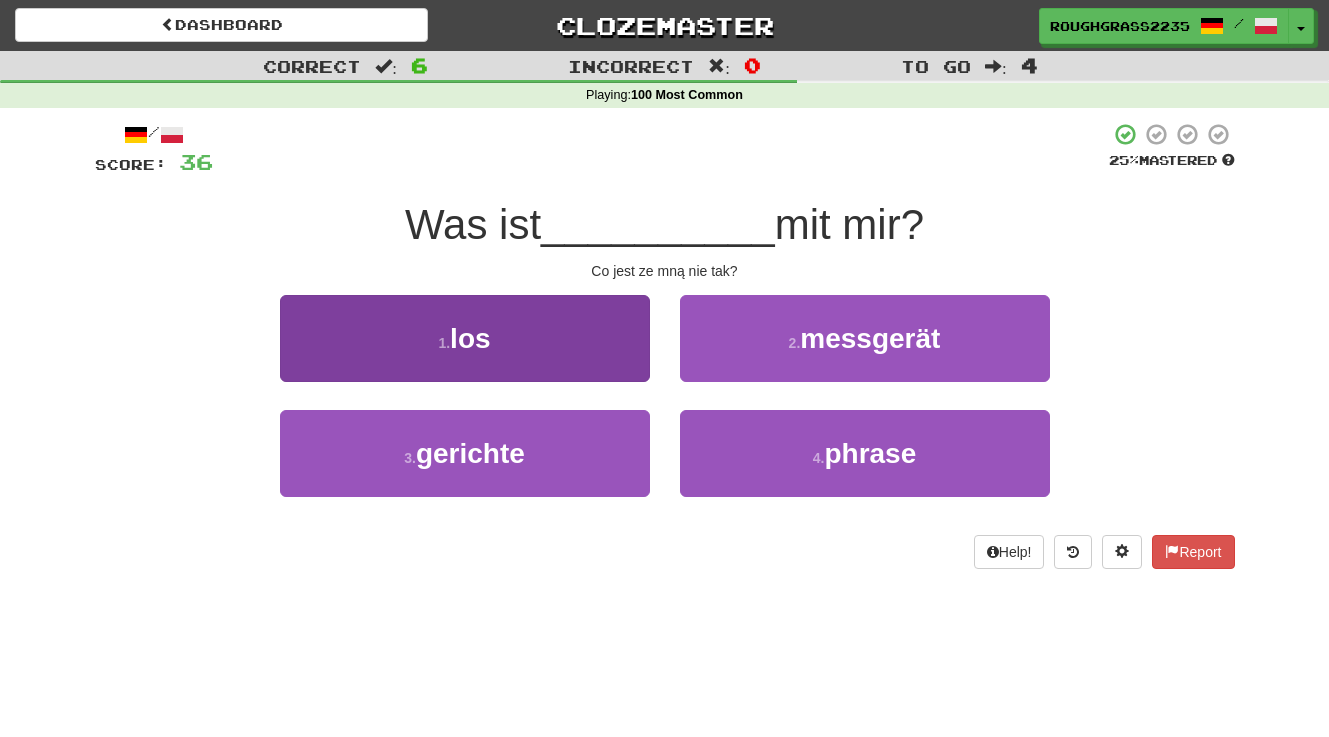 click on "1 .  los" at bounding box center [465, 338] 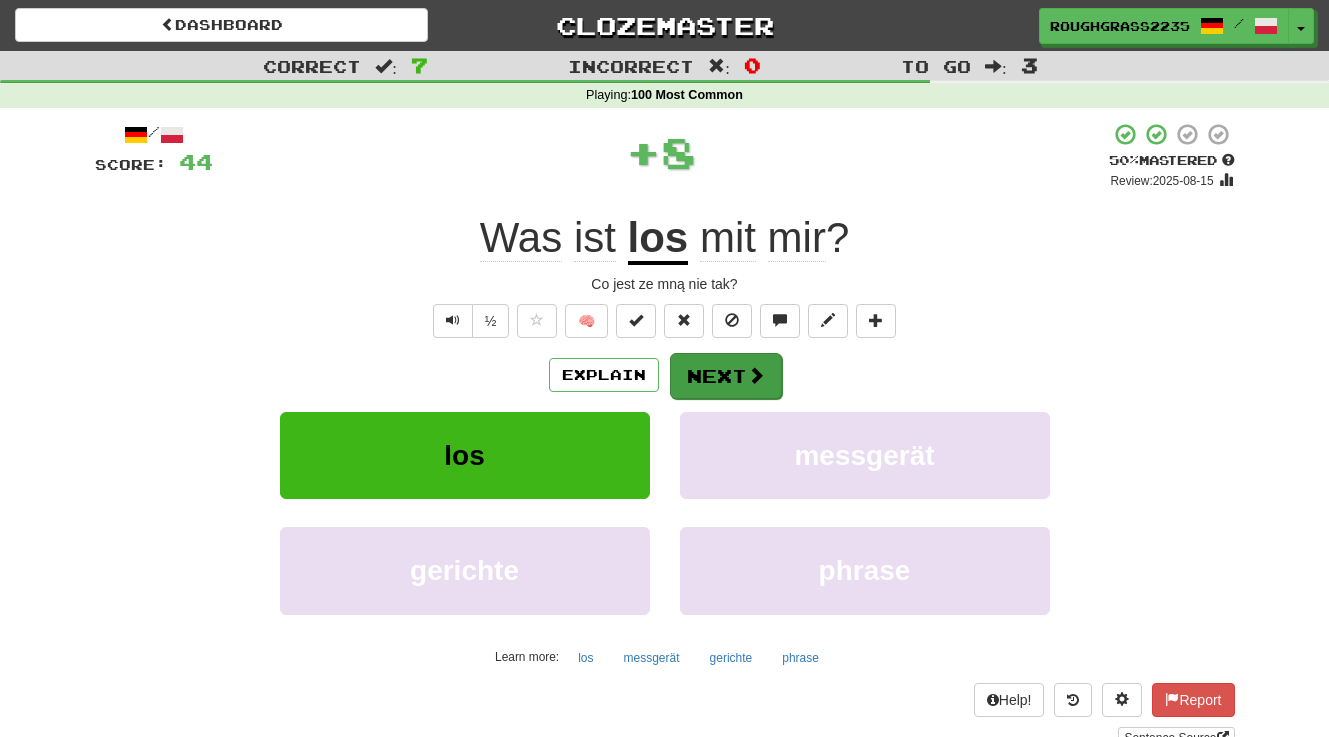 click on "Next" at bounding box center (726, 376) 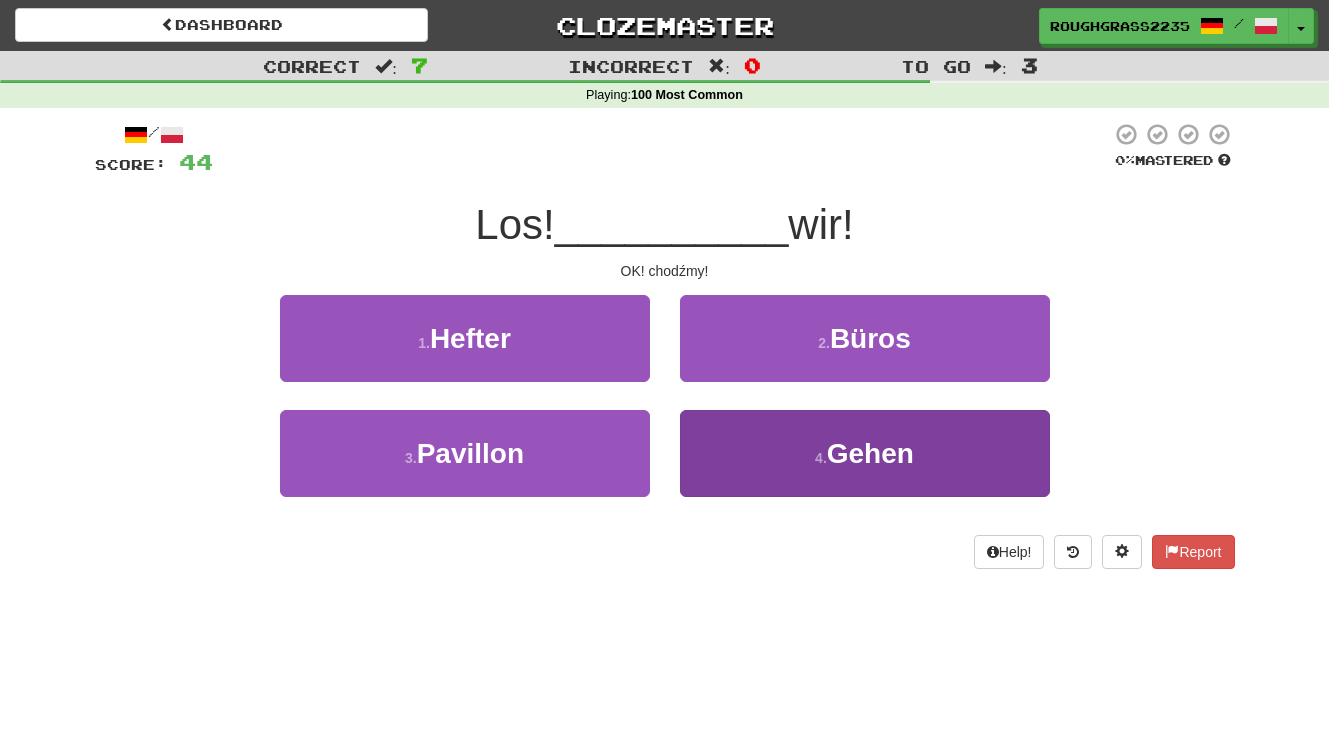 click on "4 .  Gehen" at bounding box center (865, 453) 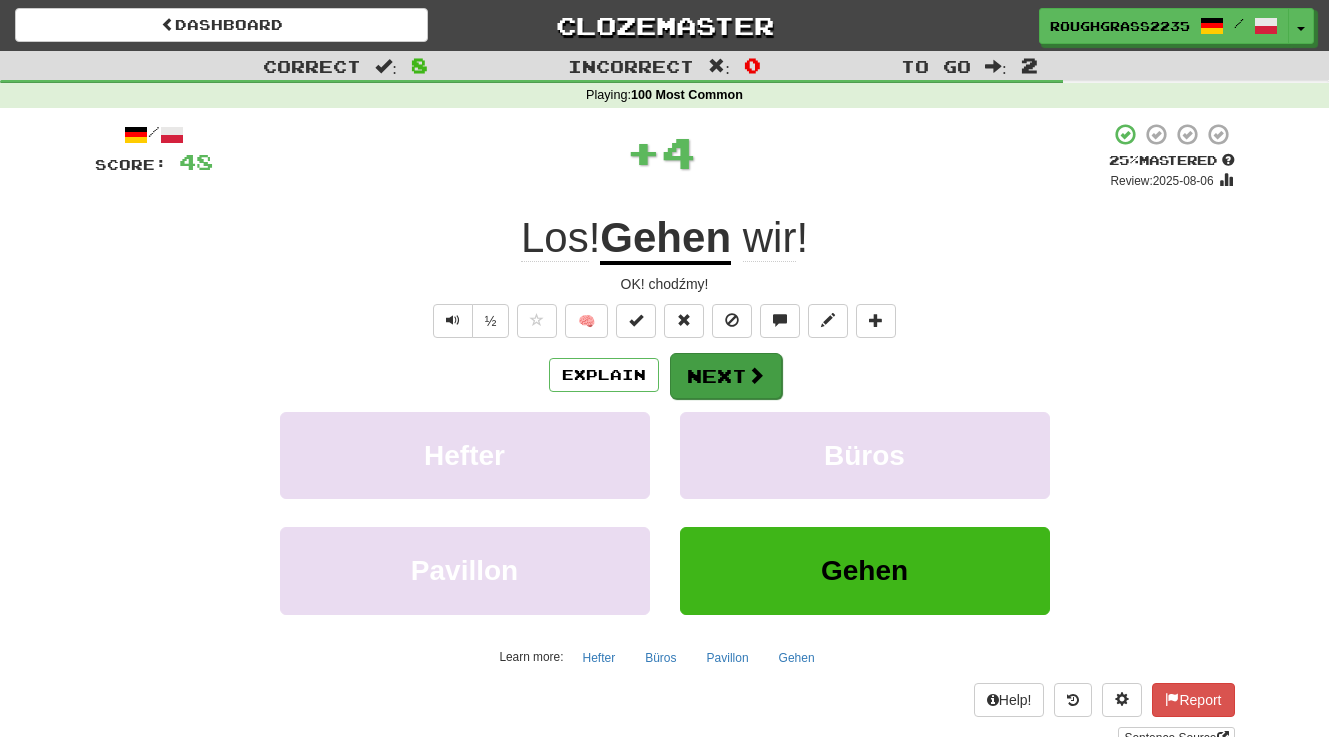 click on "Next" at bounding box center [726, 376] 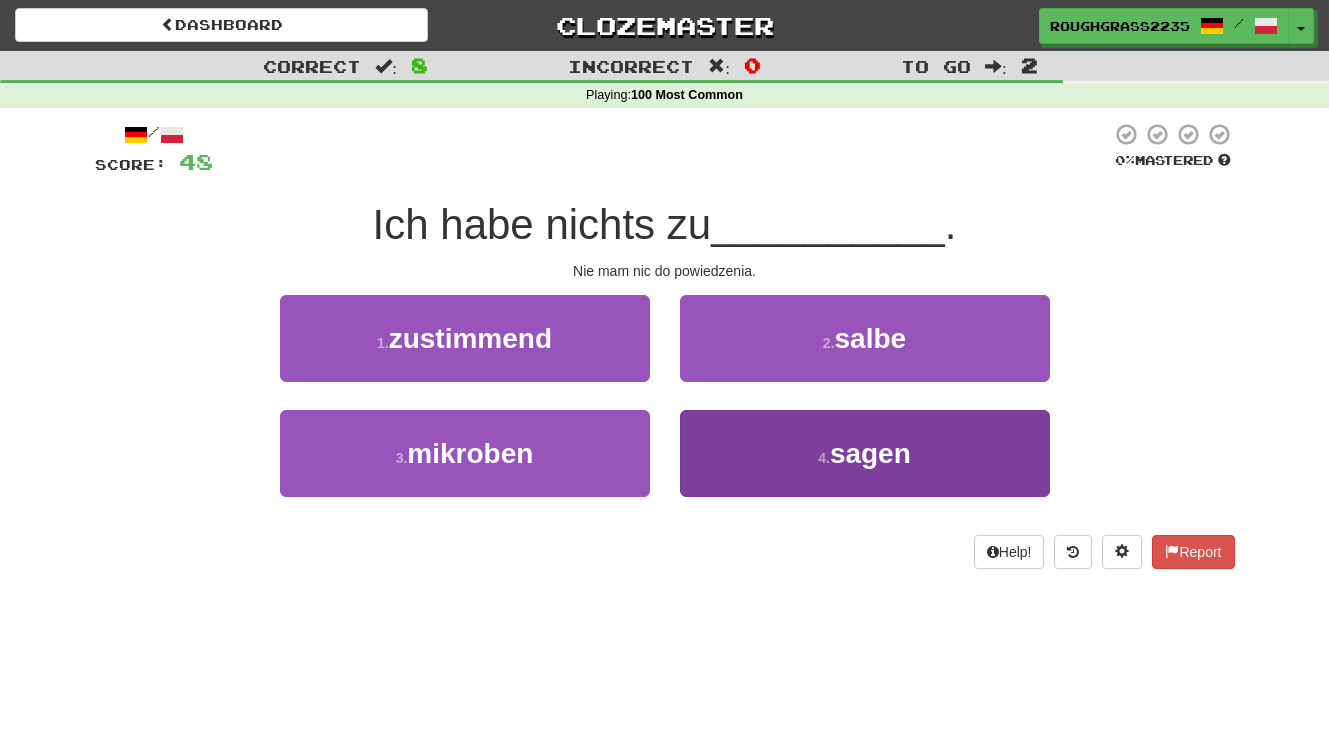 click on "4 .  sagen" at bounding box center [865, 453] 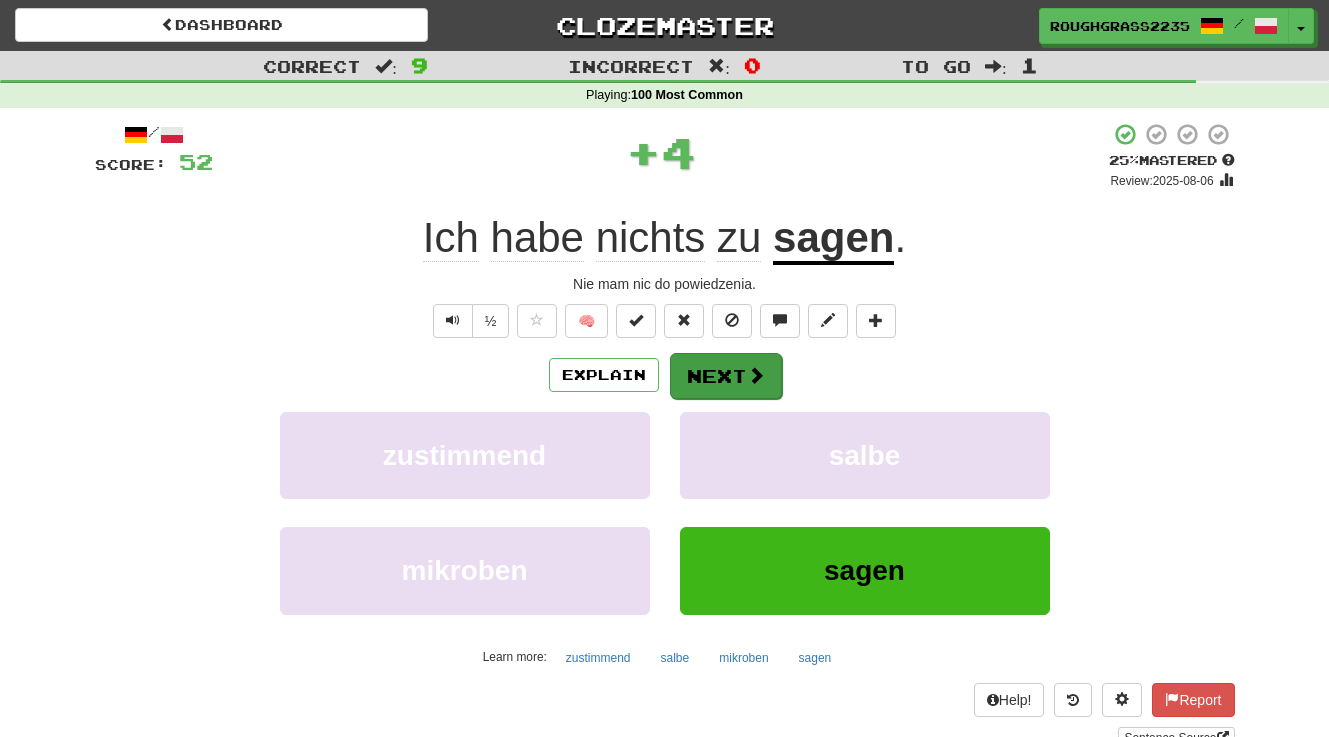 click on "Next" at bounding box center (726, 376) 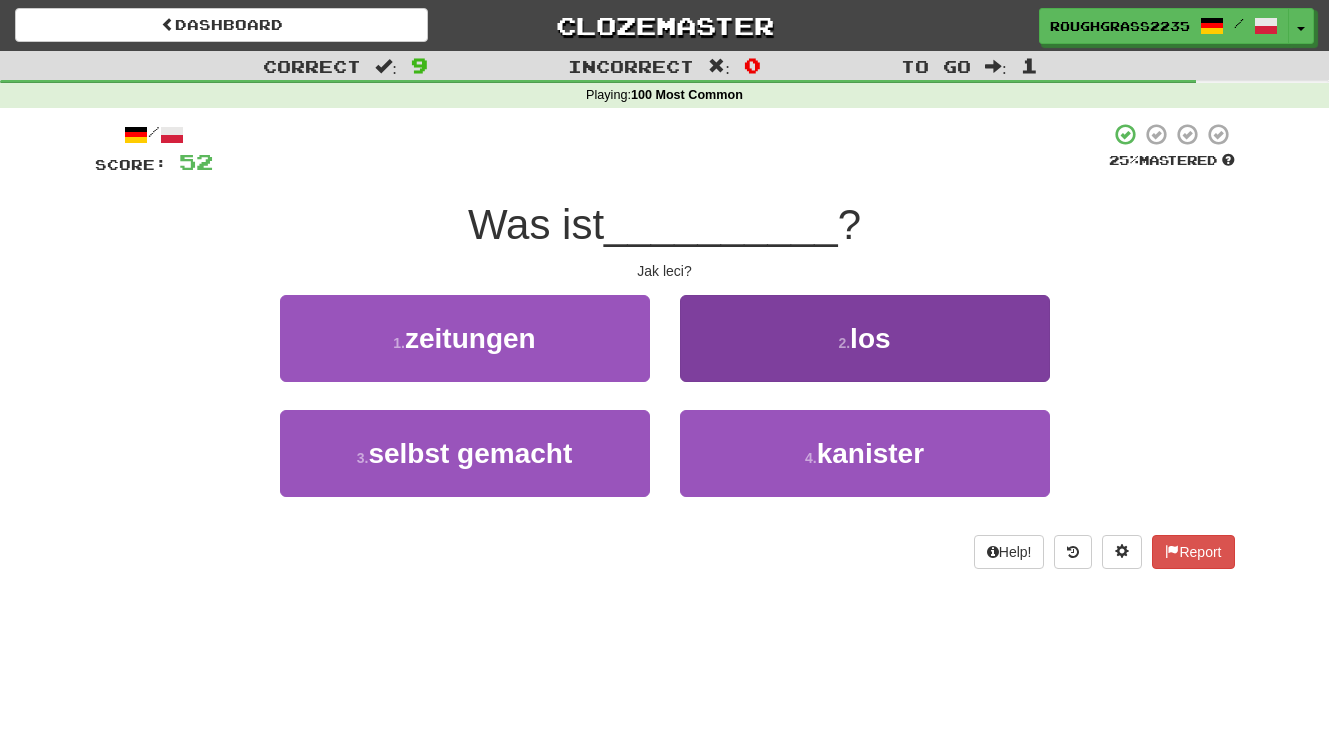 click on "2 .  los" at bounding box center (865, 338) 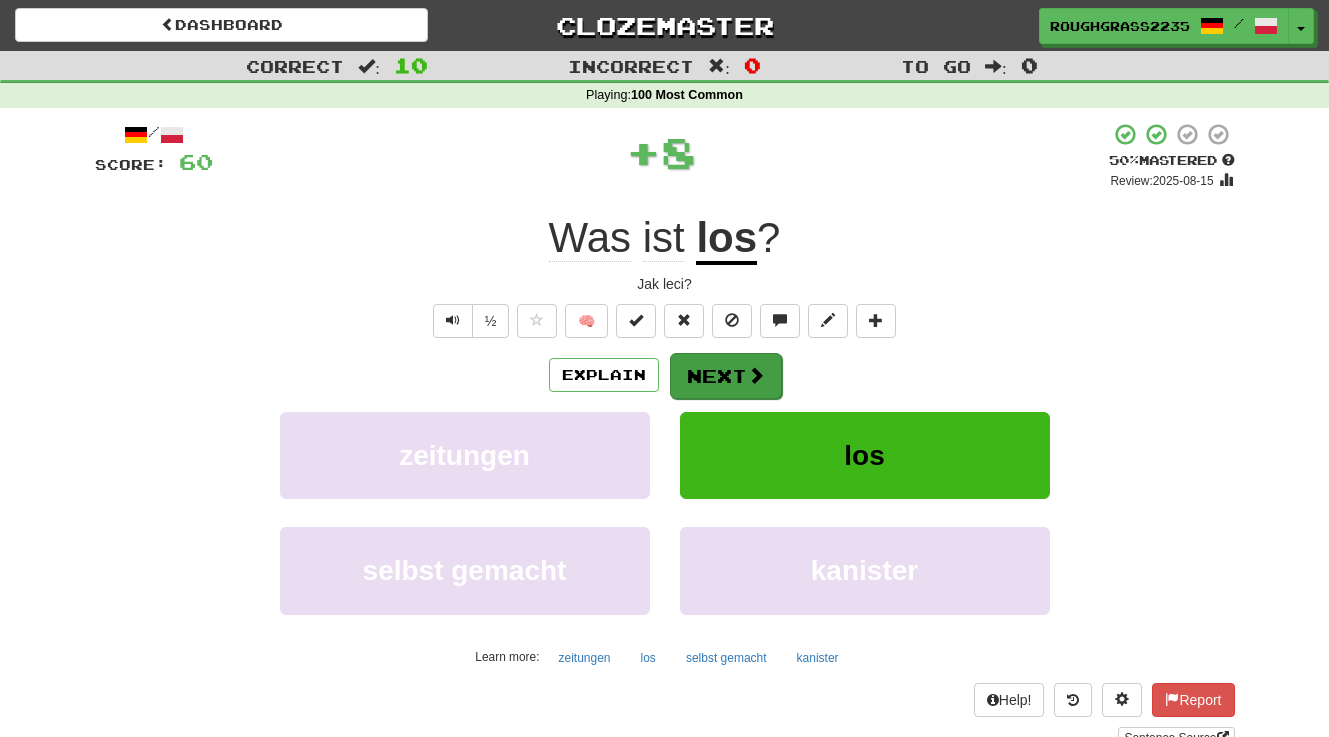 click on "Next" at bounding box center (726, 376) 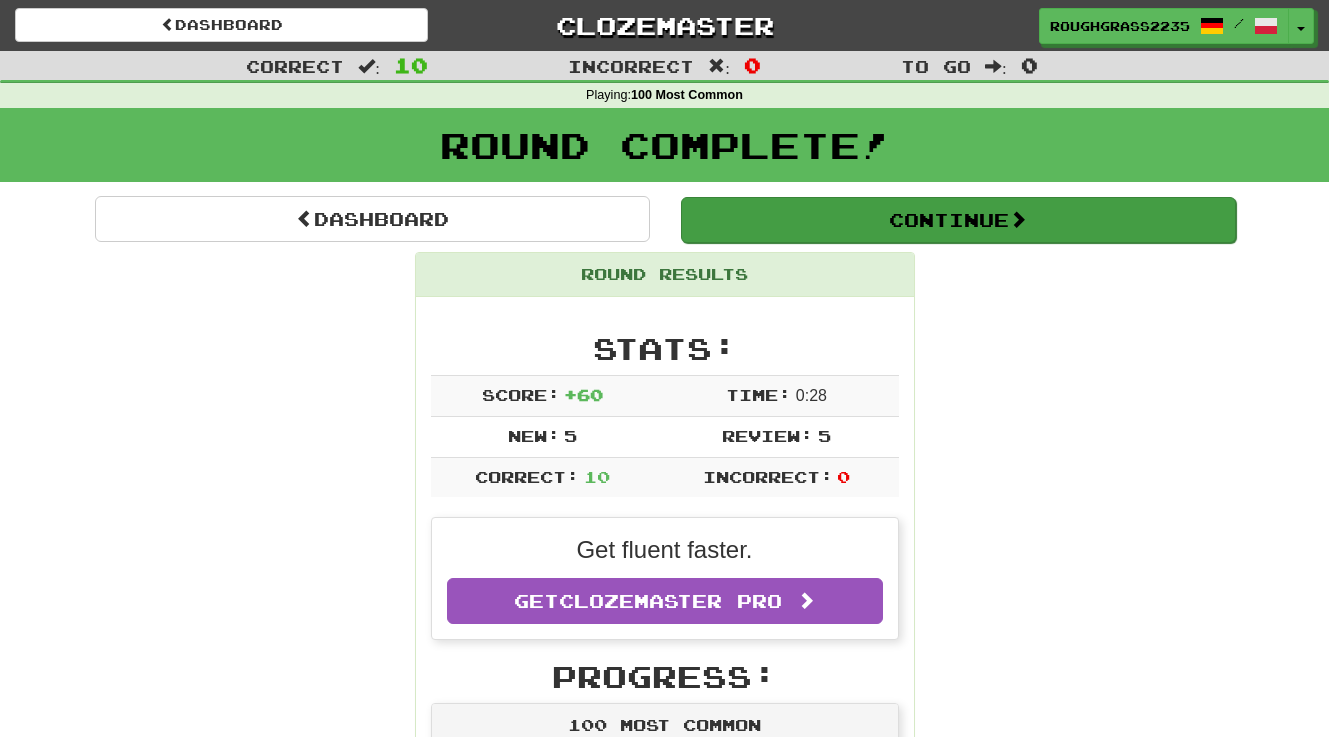 click on "Continue" at bounding box center (958, 220) 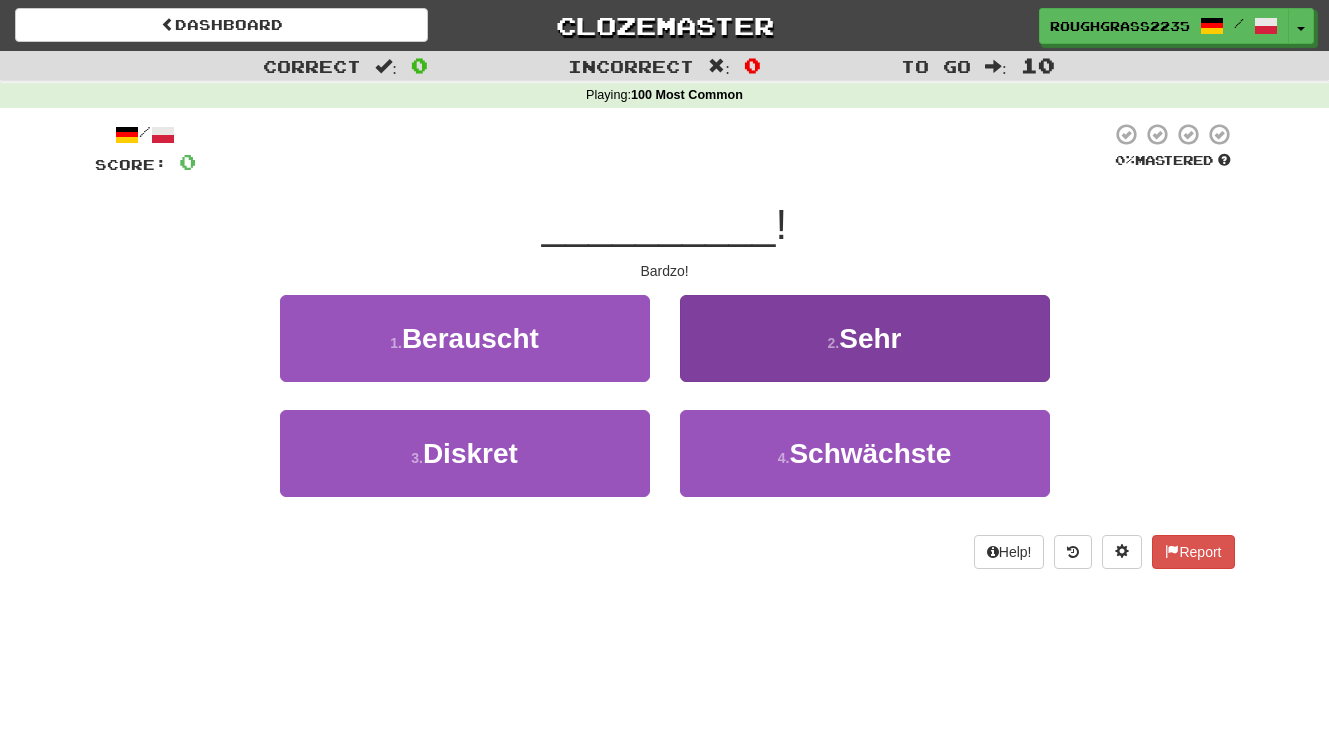 click on "Sehr" at bounding box center [870, 338] 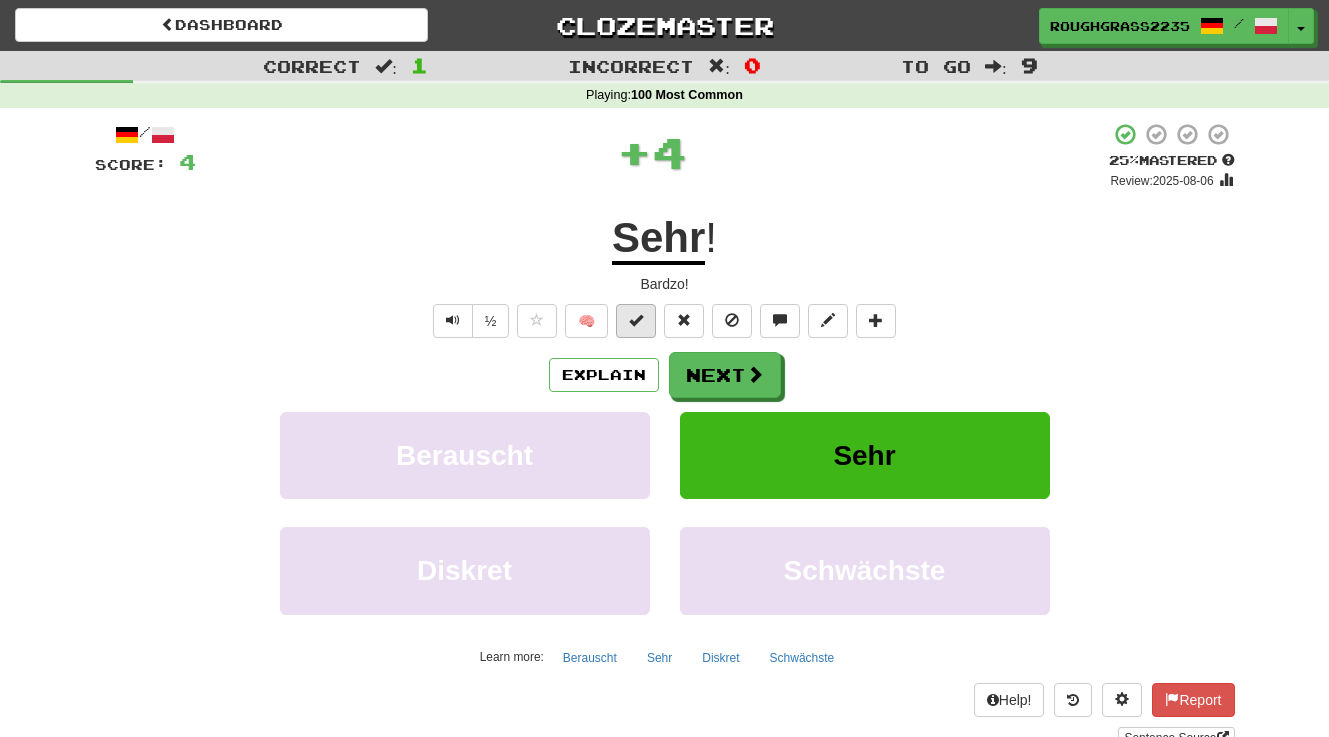 click at bounding box center [636, 321] 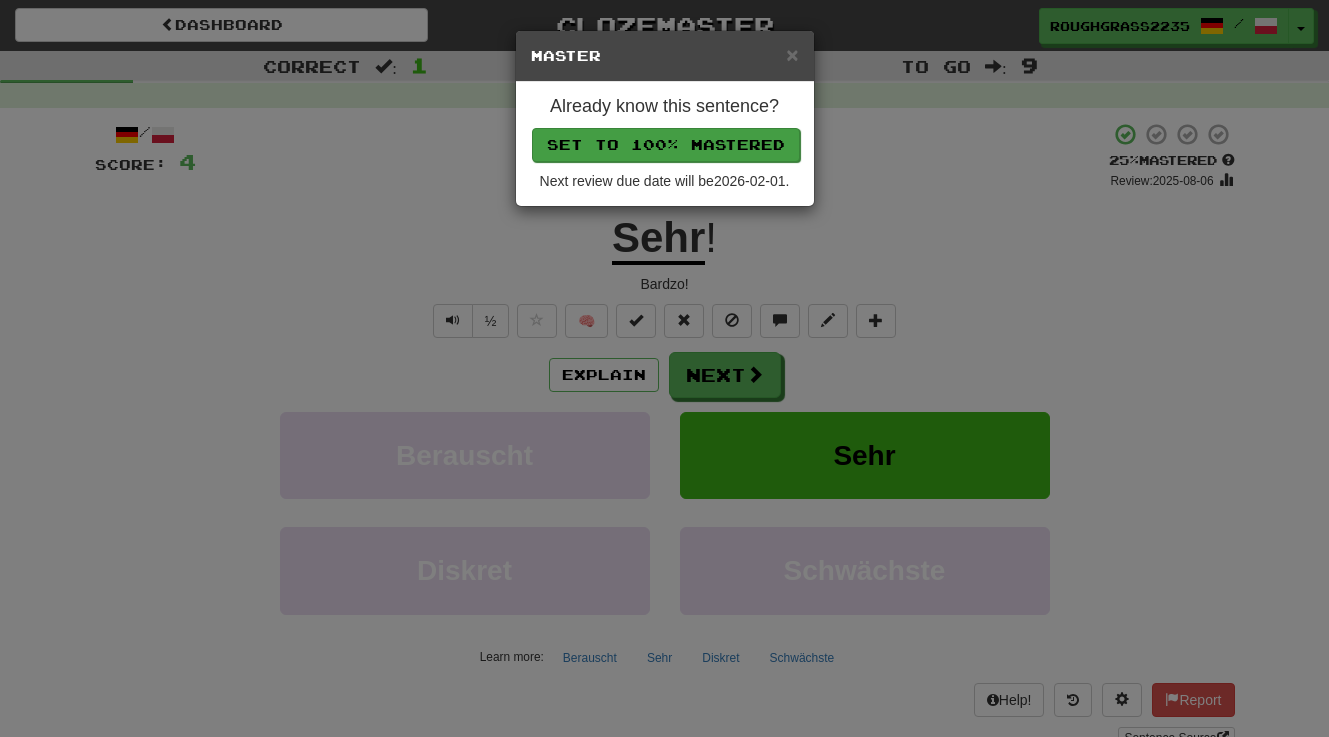 click on "Set to 100% Mastered" at bounding box center [666, 145] 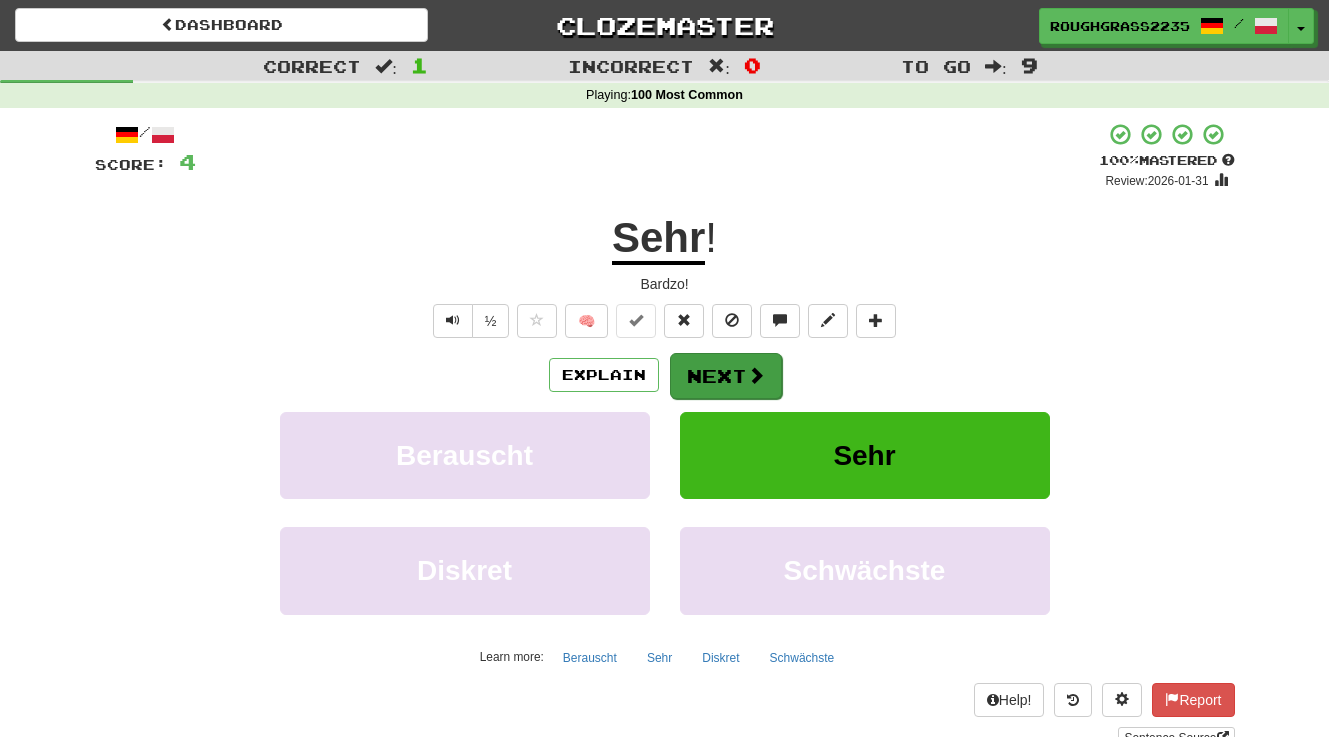 click at bounding box center (756, 375) 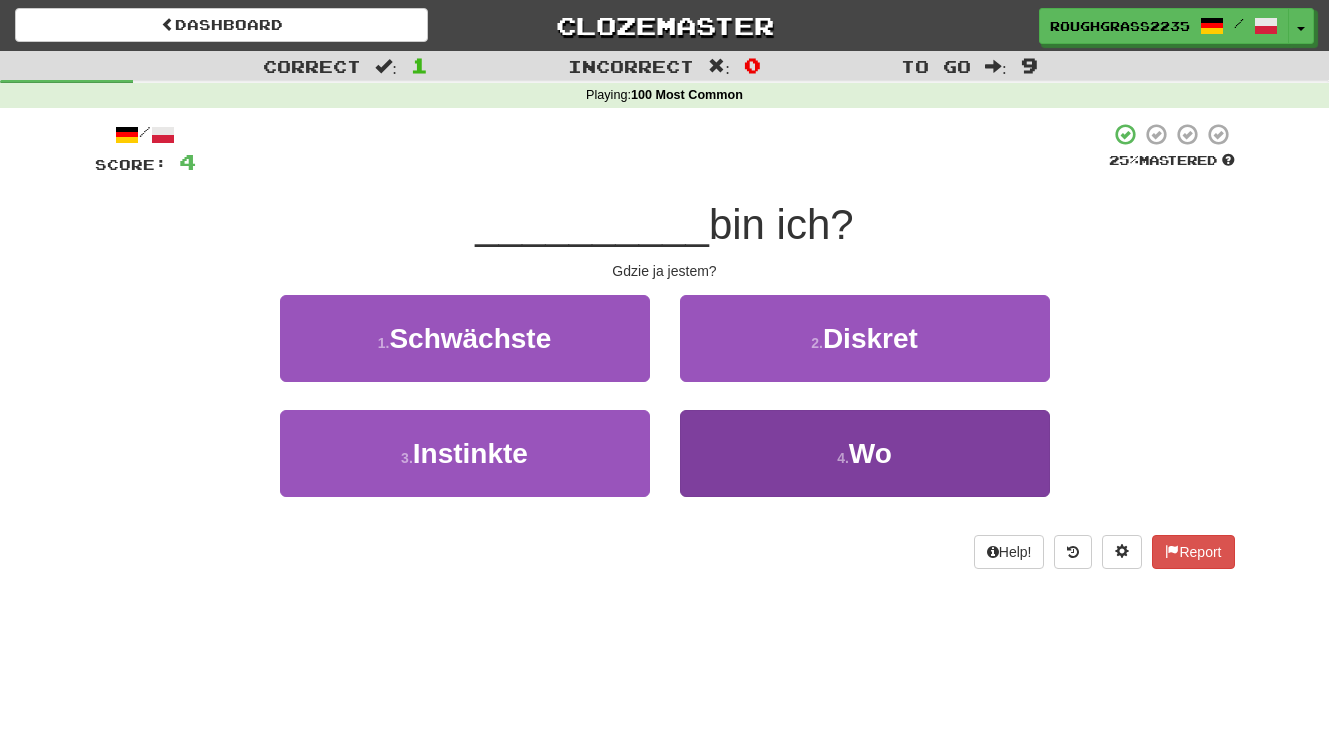 click on "4 .  Wo" at bounding box center (865, 453) 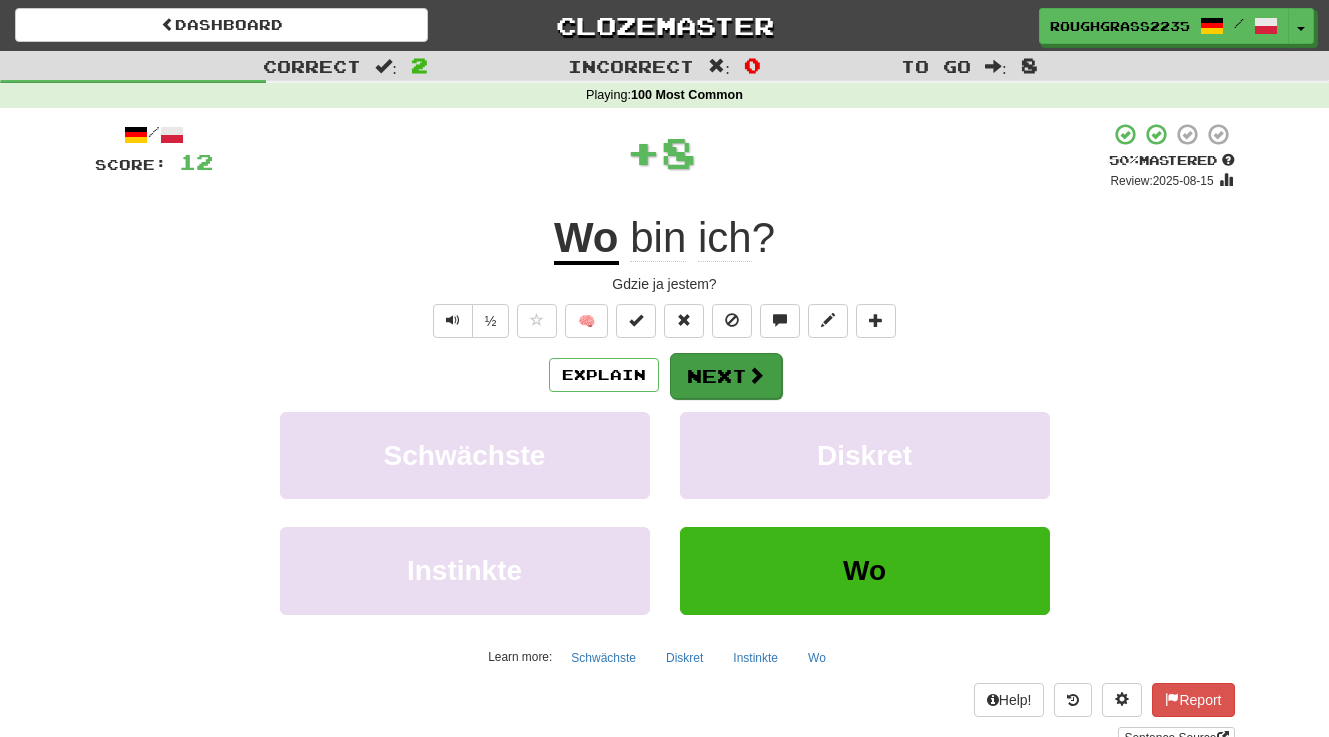 click on "Next" at bounding box center (726, 376) 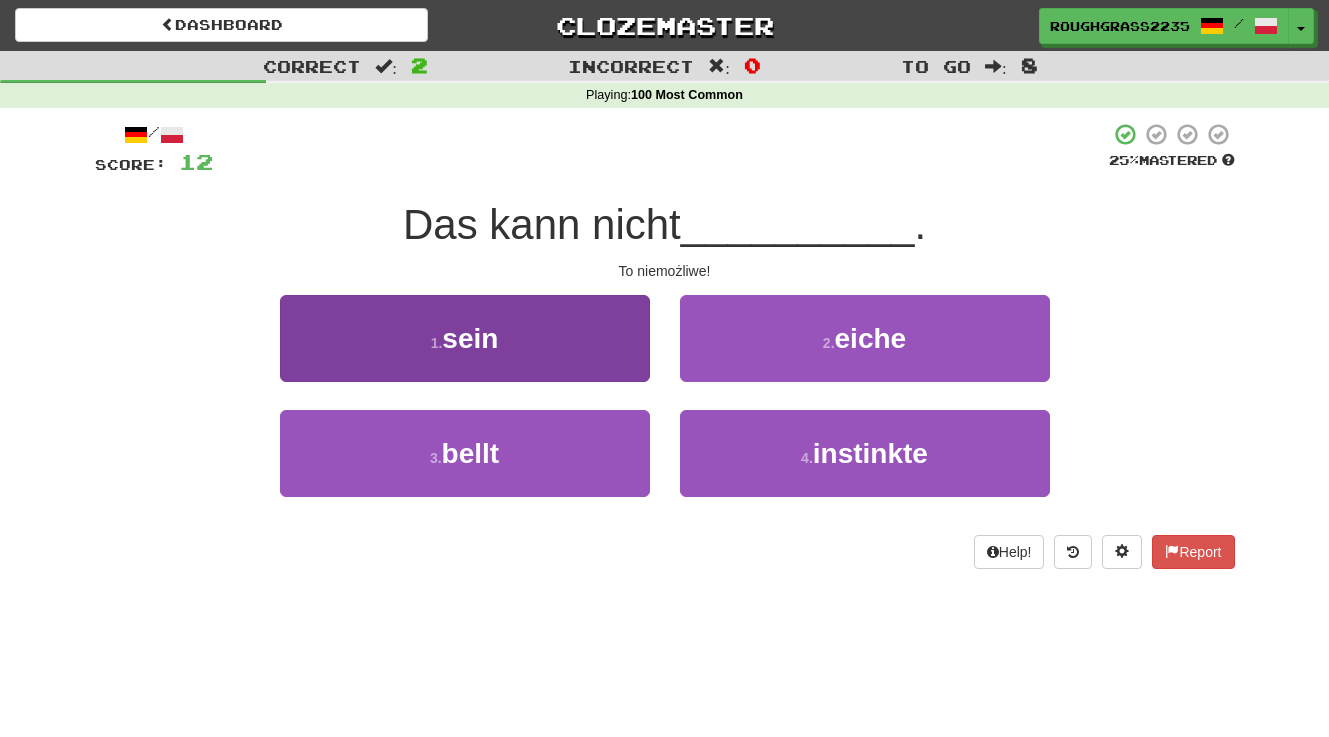 click on "1 .  sein" at bounding box center [465, 338] 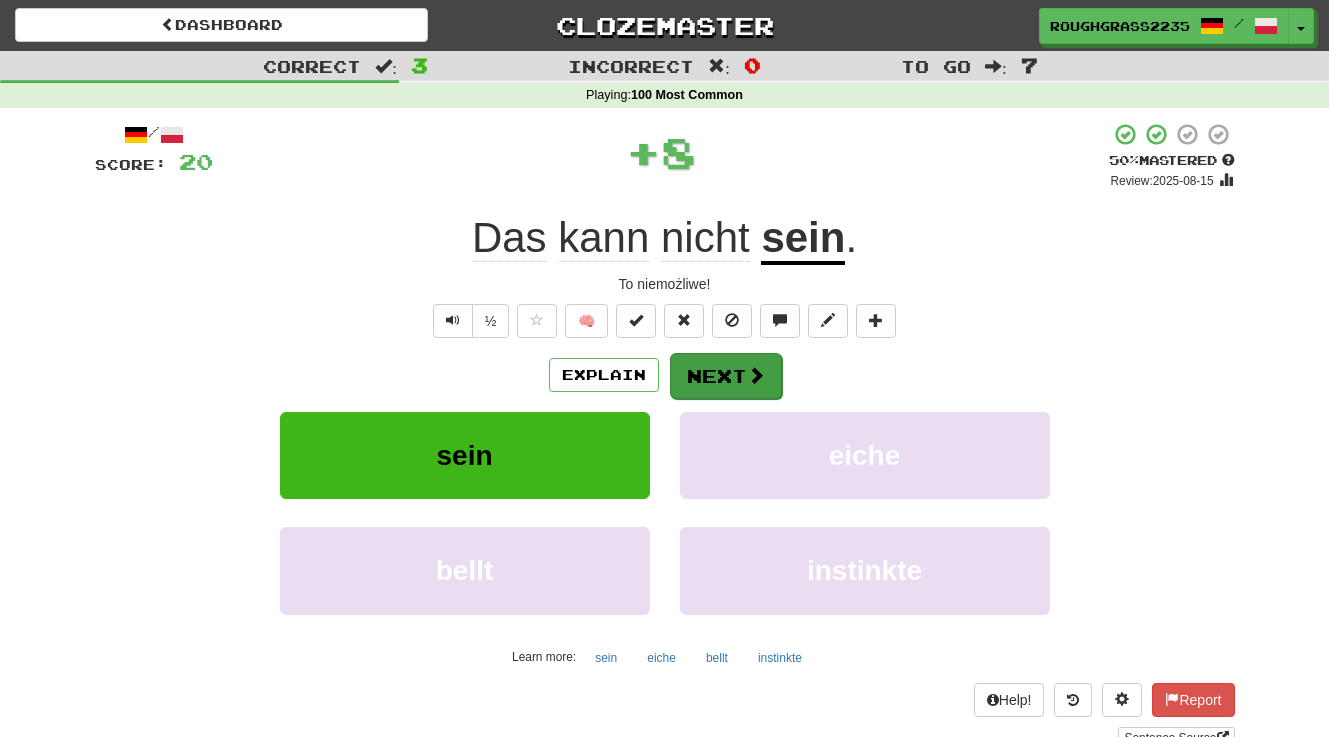 click on "Next" at bounding box center (726, 376) 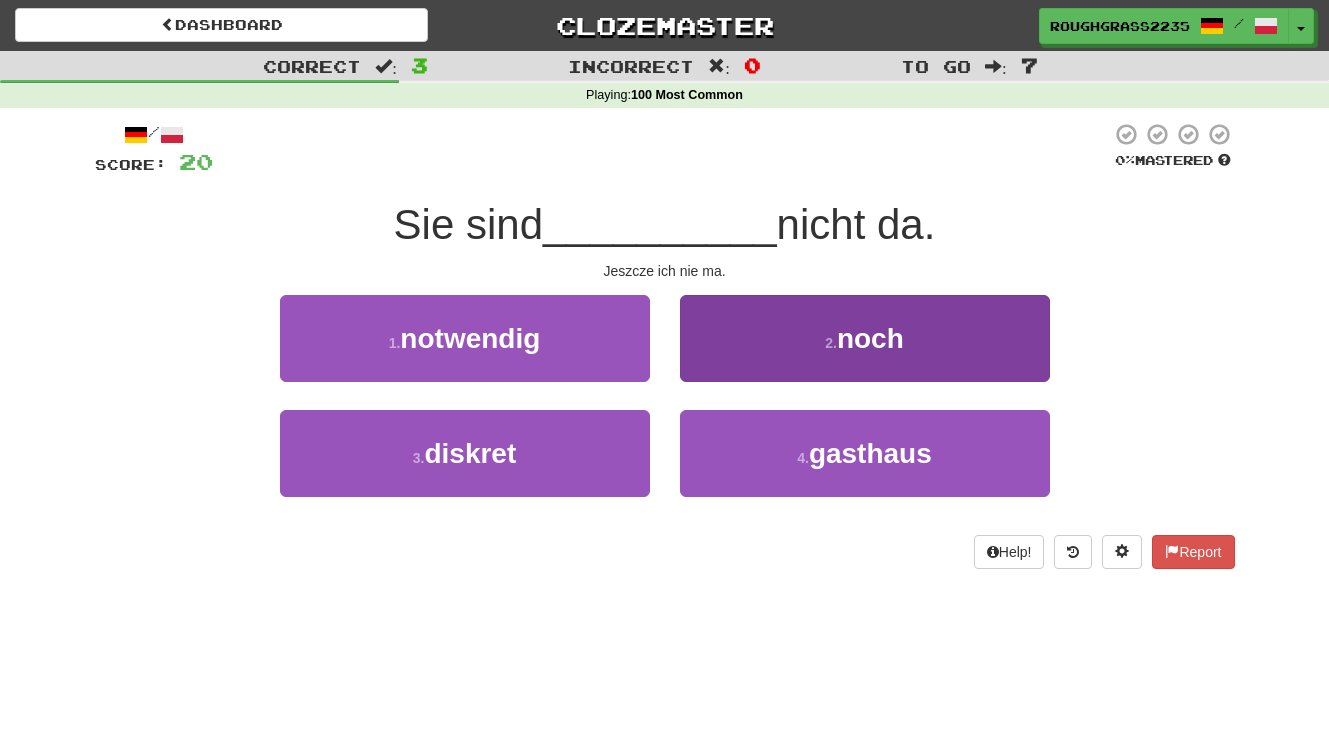 click on "2 .  noch" at bounding box center [865, 338] 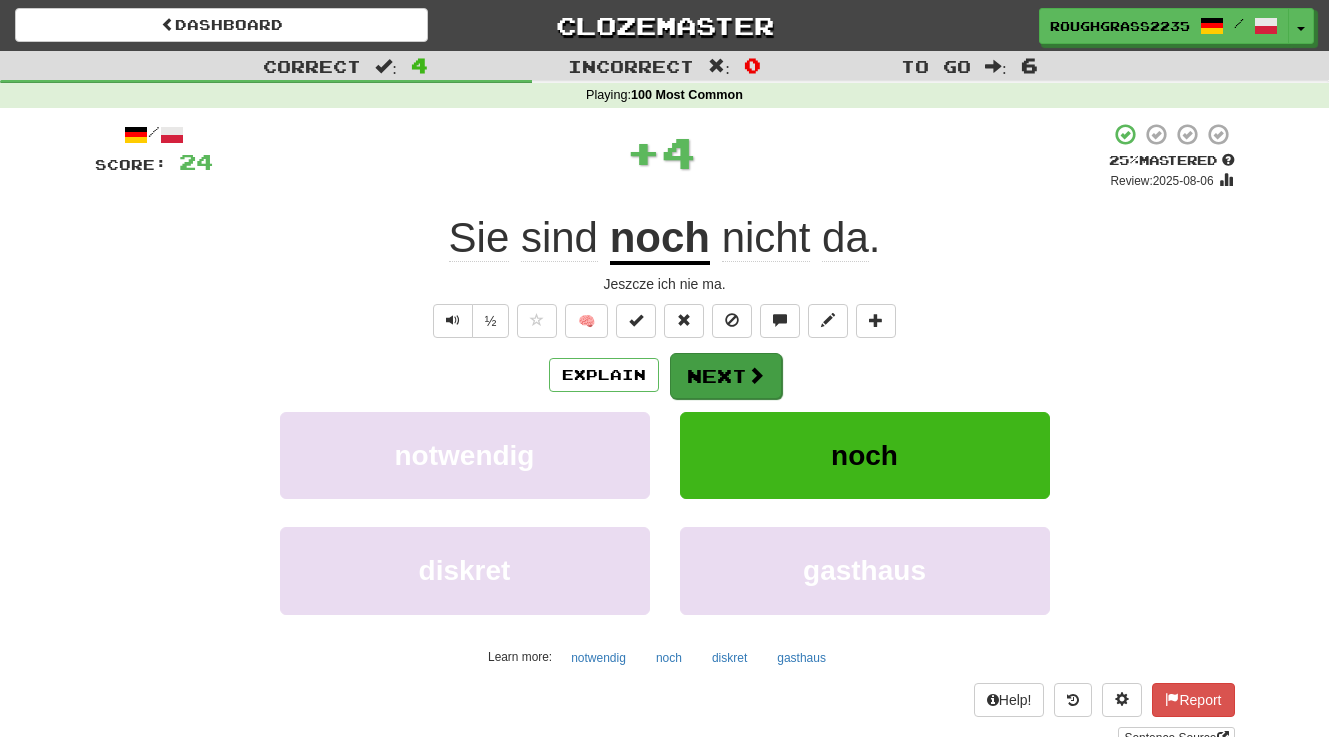 click on "Next" at bounding box center (726, 376) 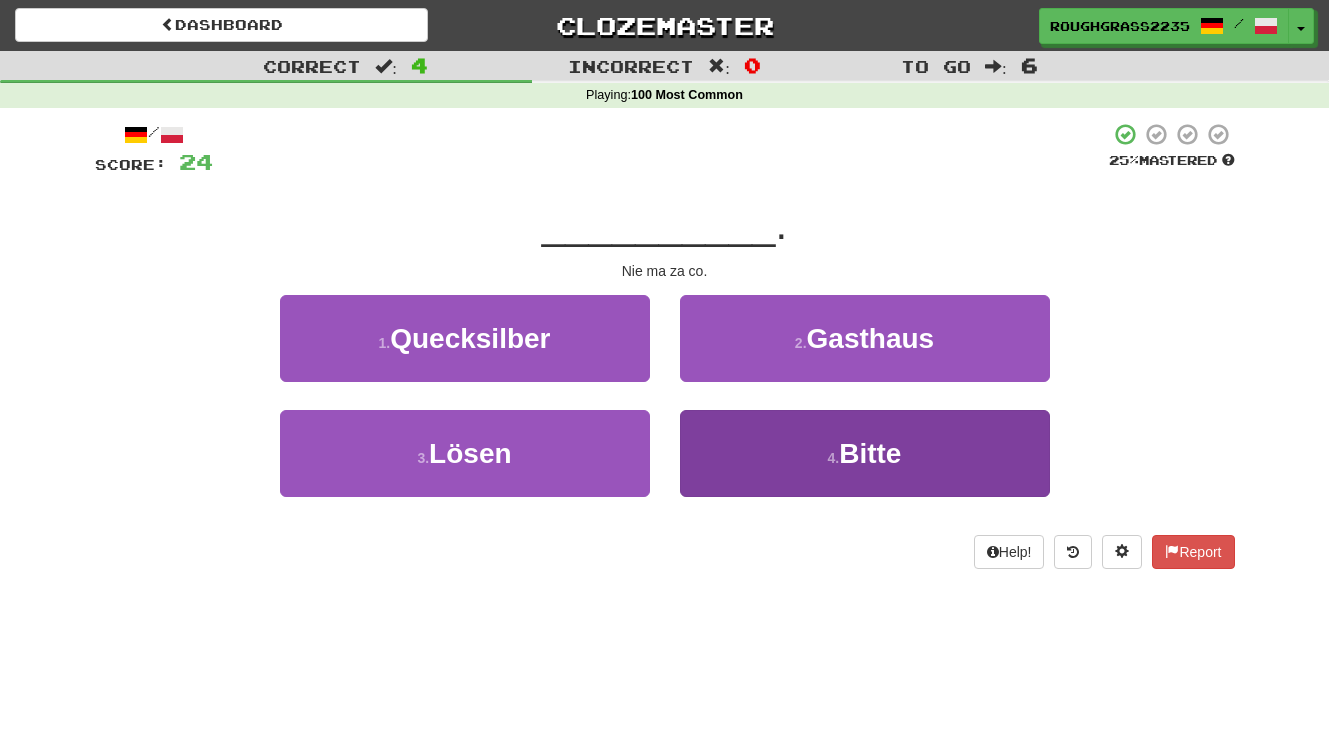 click on "4 .  Bitte" at bounding box center (865, 453) 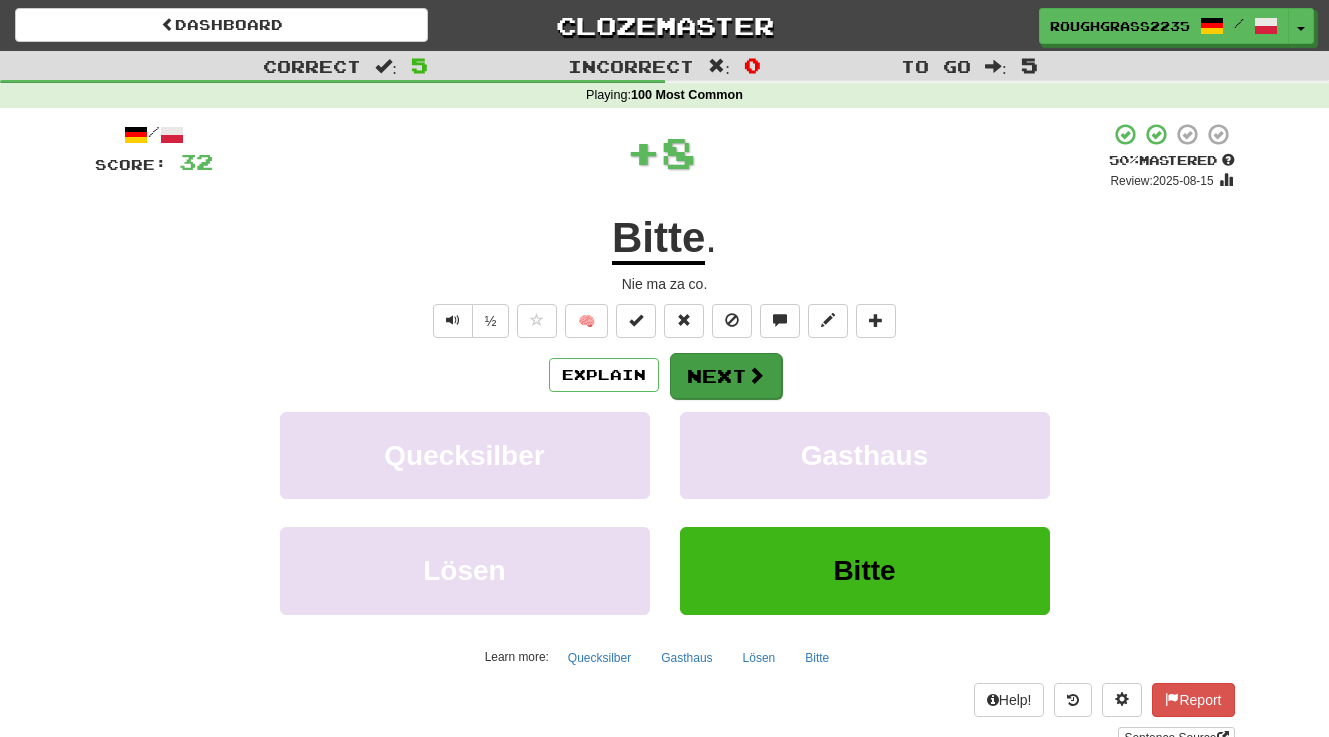 click on "Next" at bounding box center [726, 376] 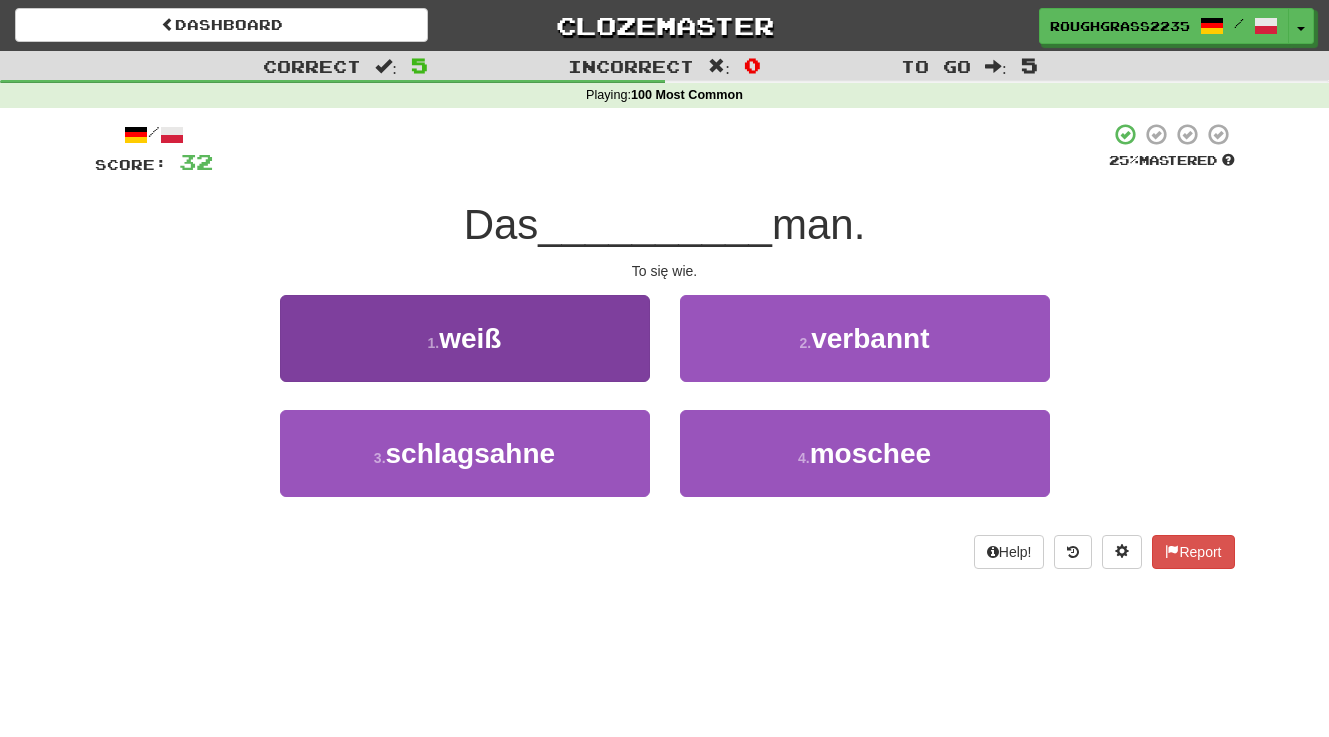 click on "1 .  weiß" at bounding box center [465, 338] 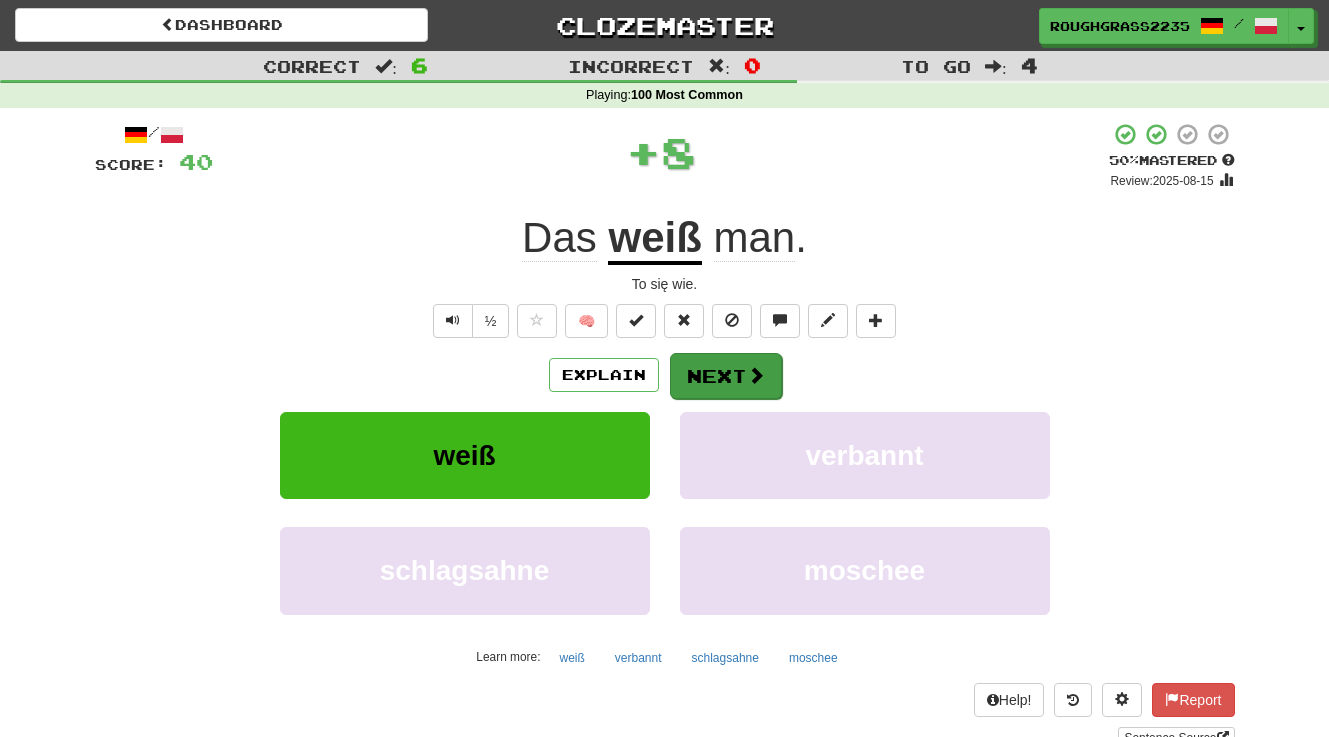 click on "Next" at bounding box center (726, 376) 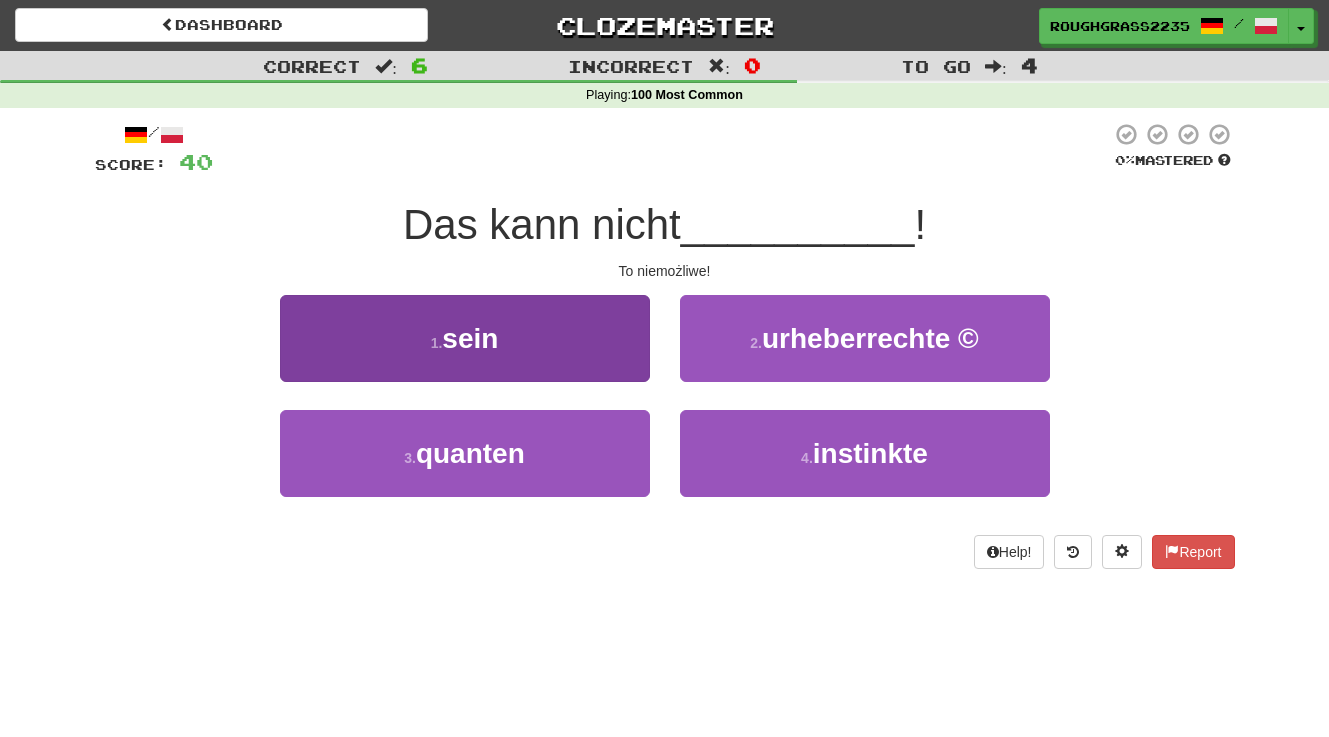 click on "1 .  sein" at bounding box center (465, 338) 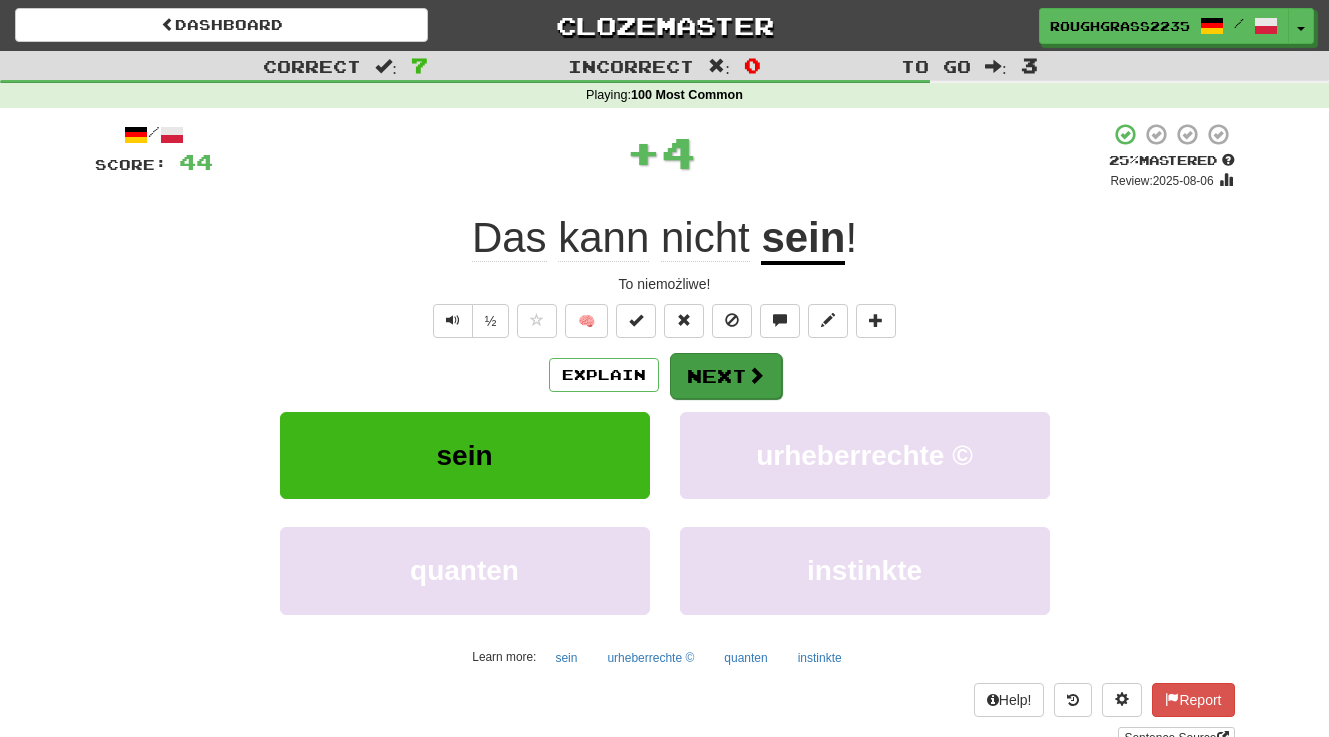 click on "Next" at bounding box center [726, 376] 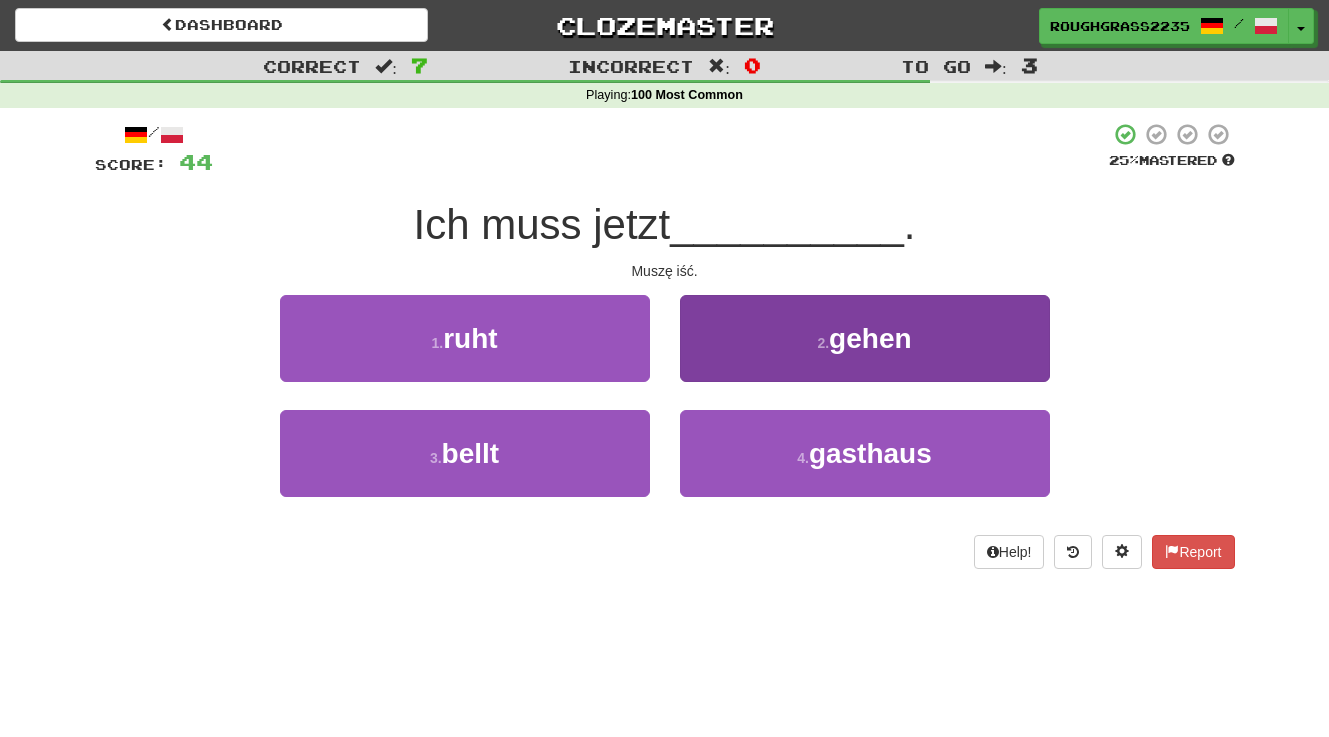 click on "2 .  gehen" at bounding box center [865, 338] 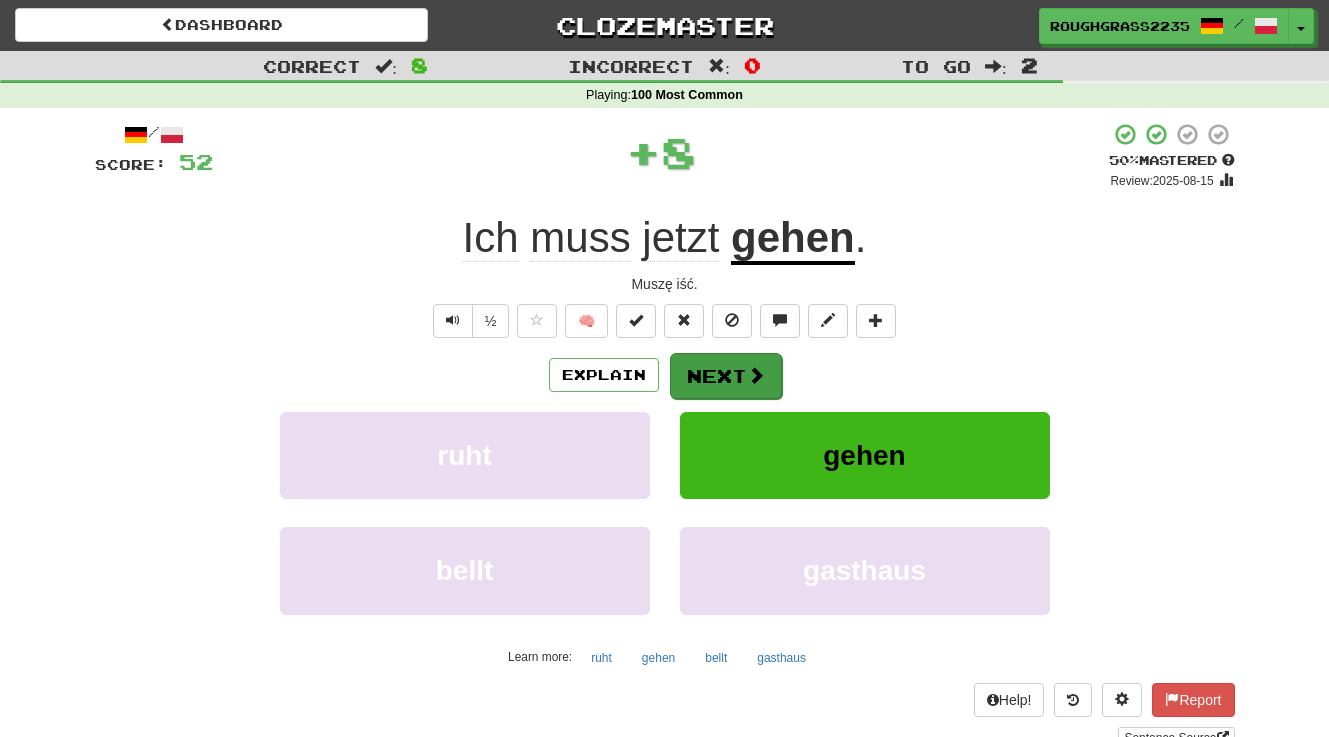 click at bounding box center (756, 375) 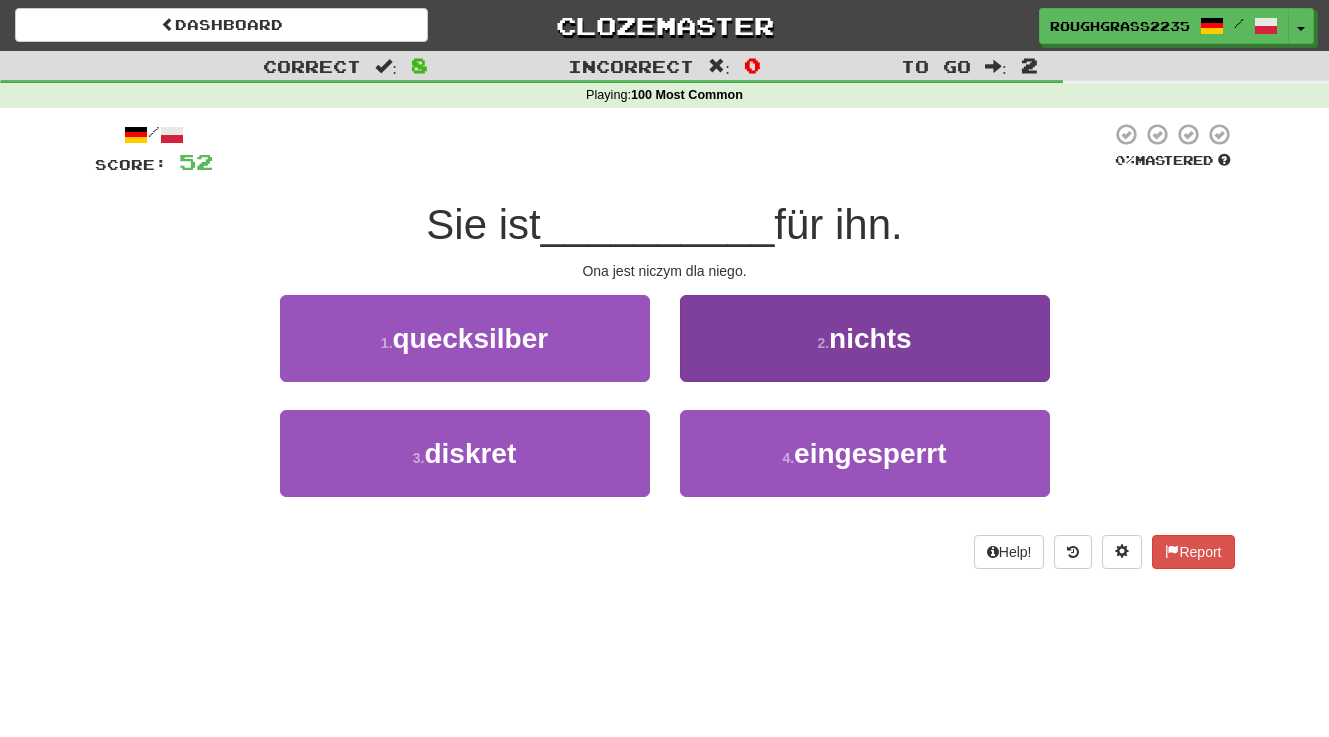 click on "2 .  nichts" at bounding box center [865, 338] 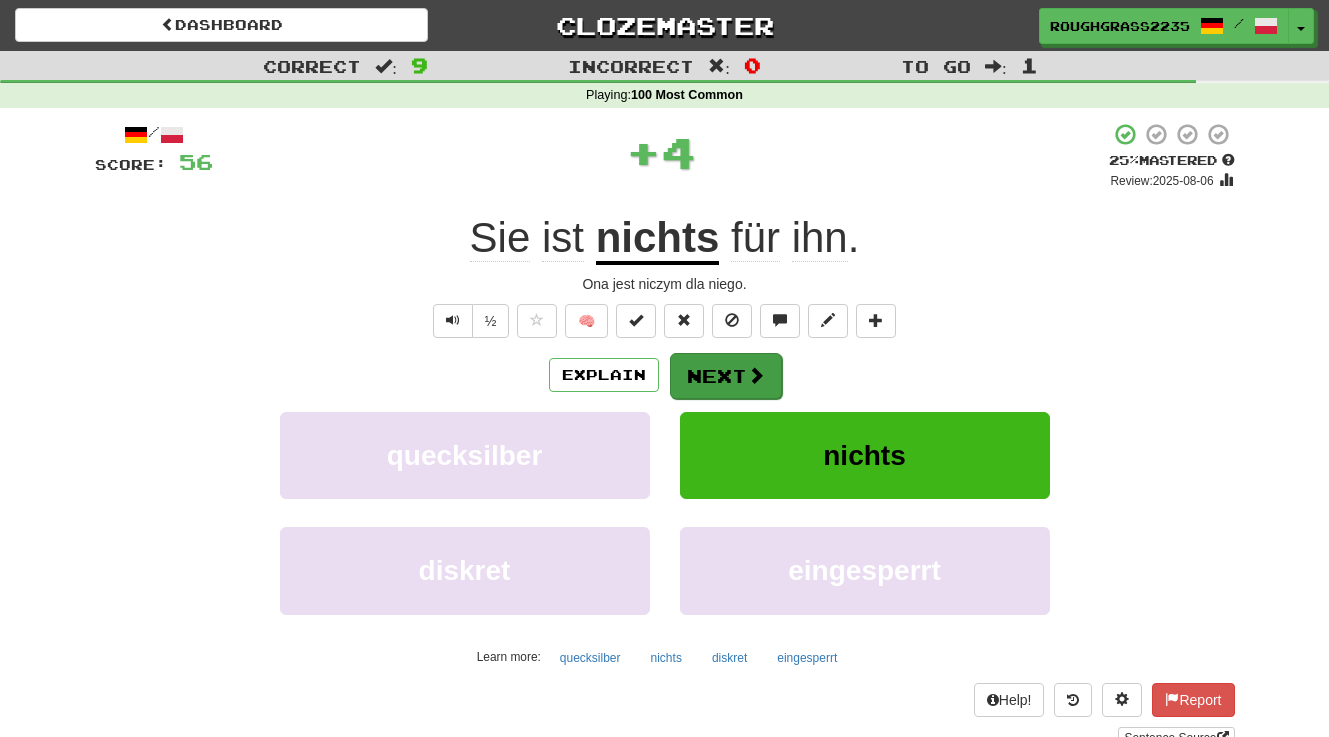 click on "Next" at bounding box center [726, 376] 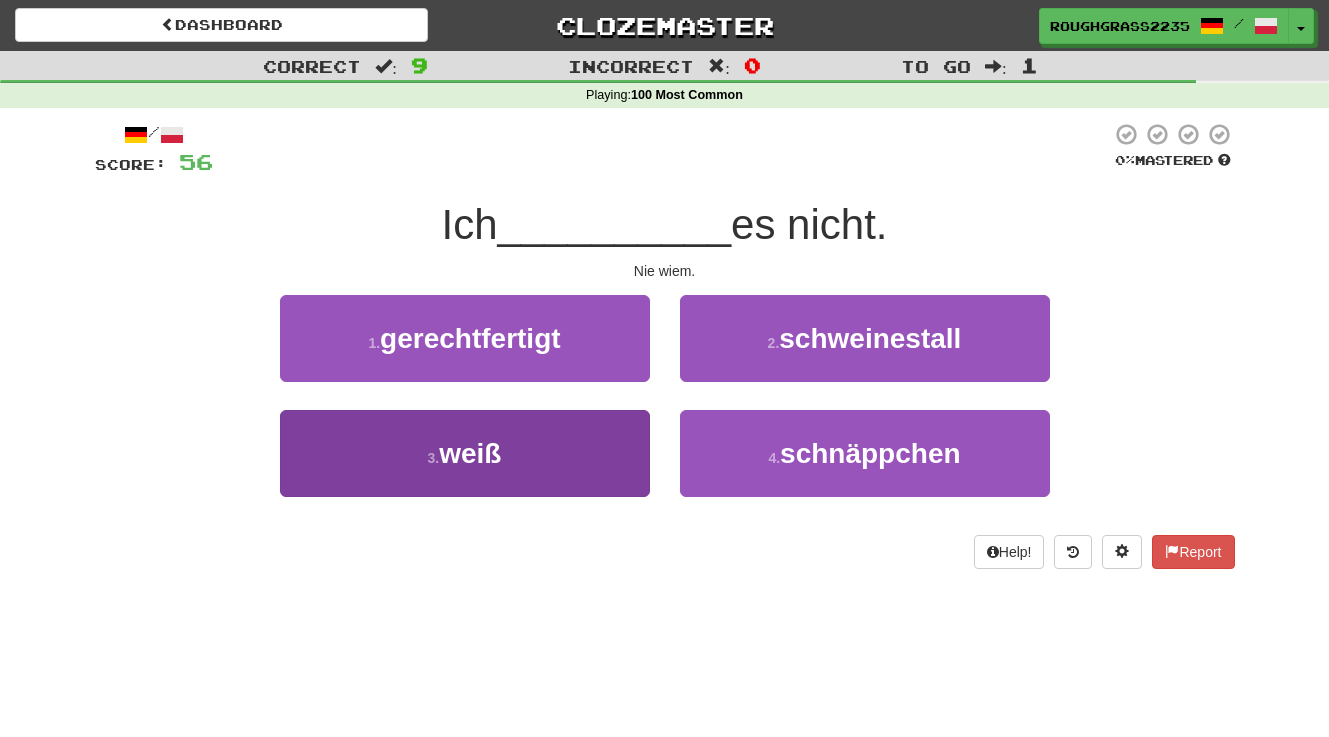 click on "3 .  weiß" at bounding box center (465, 453) 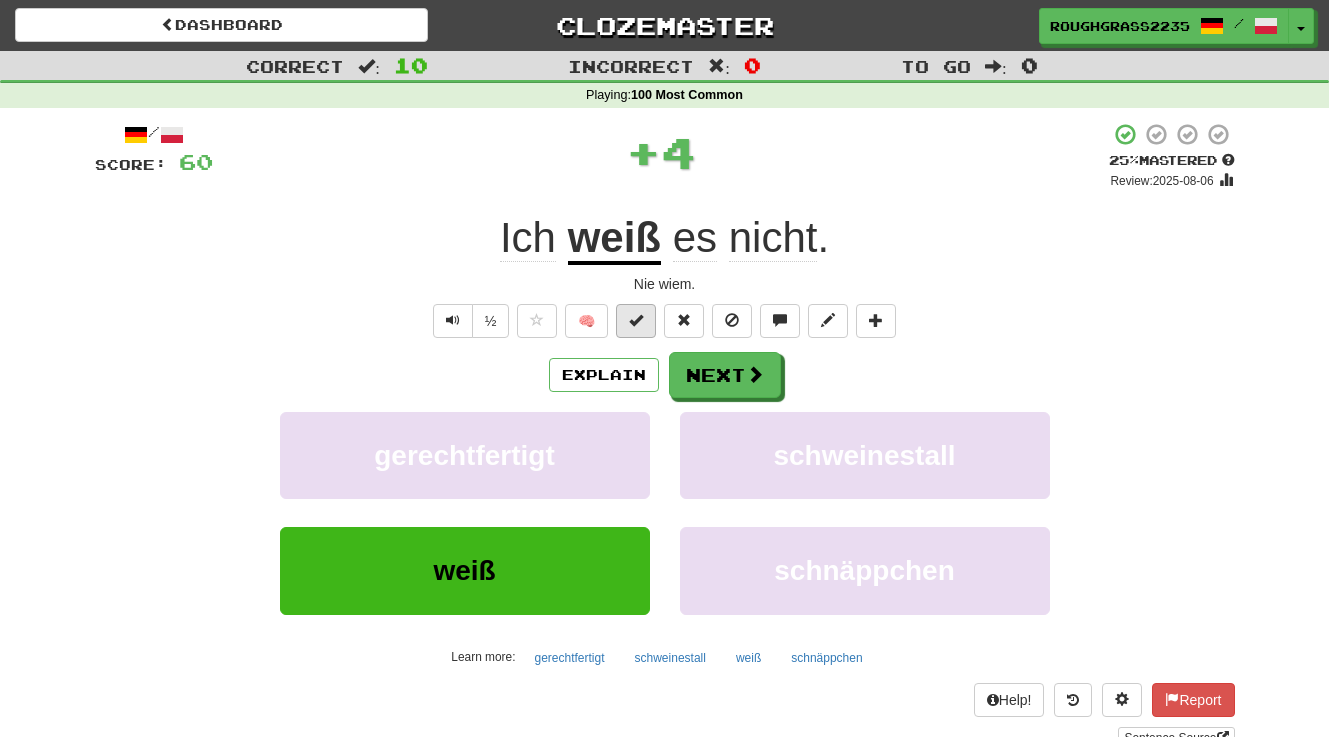 click at bounding box center (636, 320) 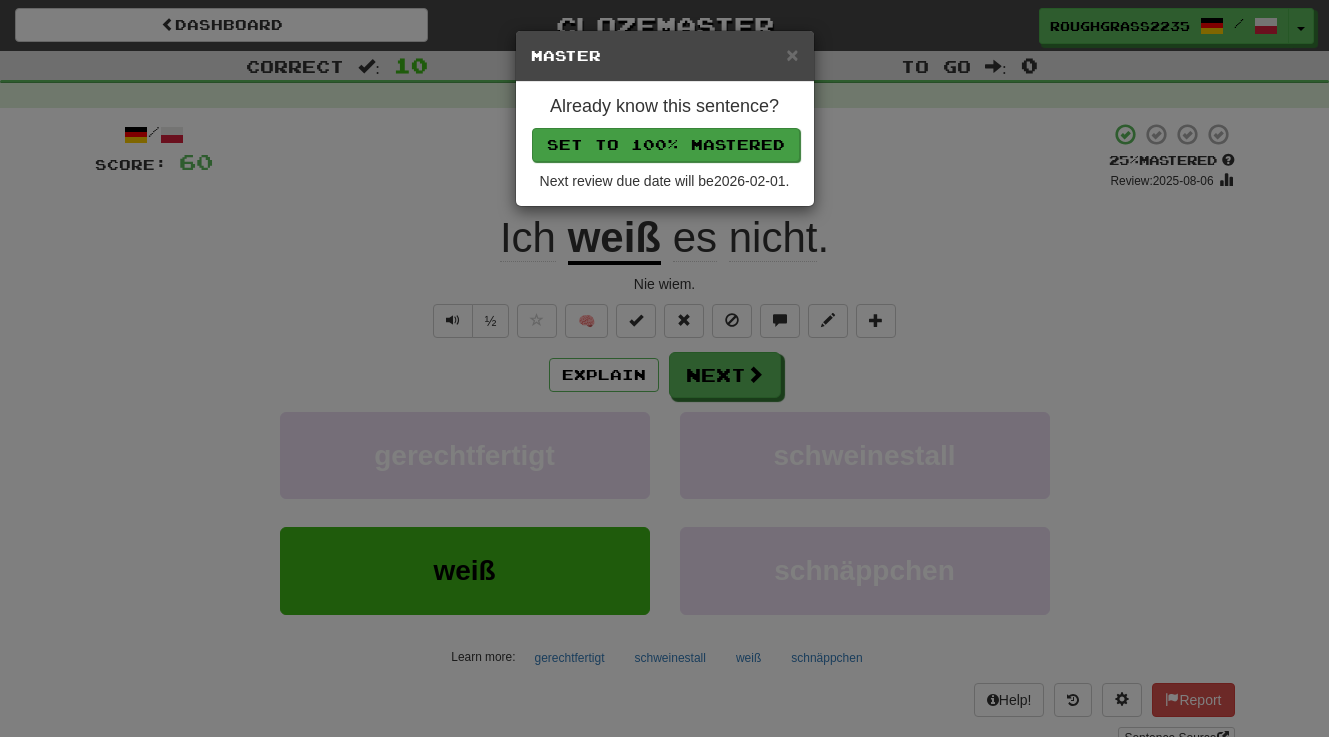 click on "Set to 100% Mastered" at bounding box center [666, 145] 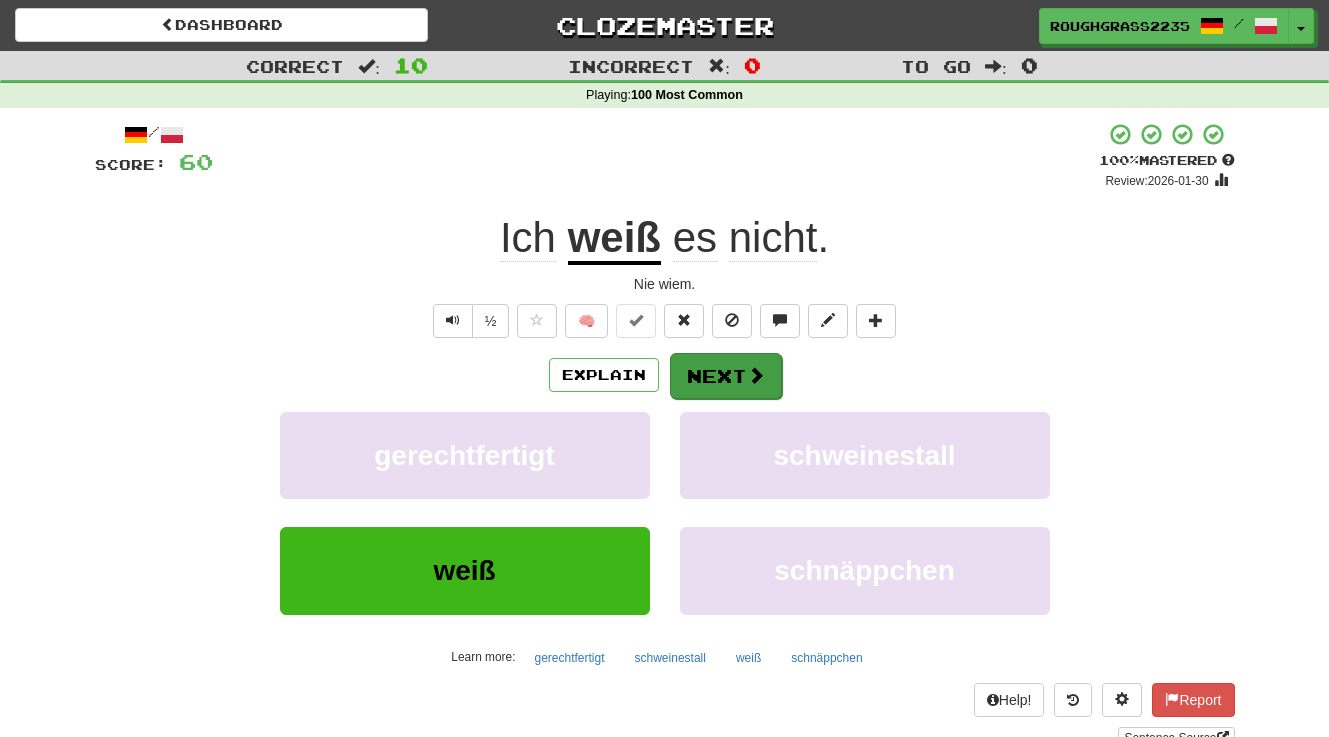 click at bounding box center (756, 375) 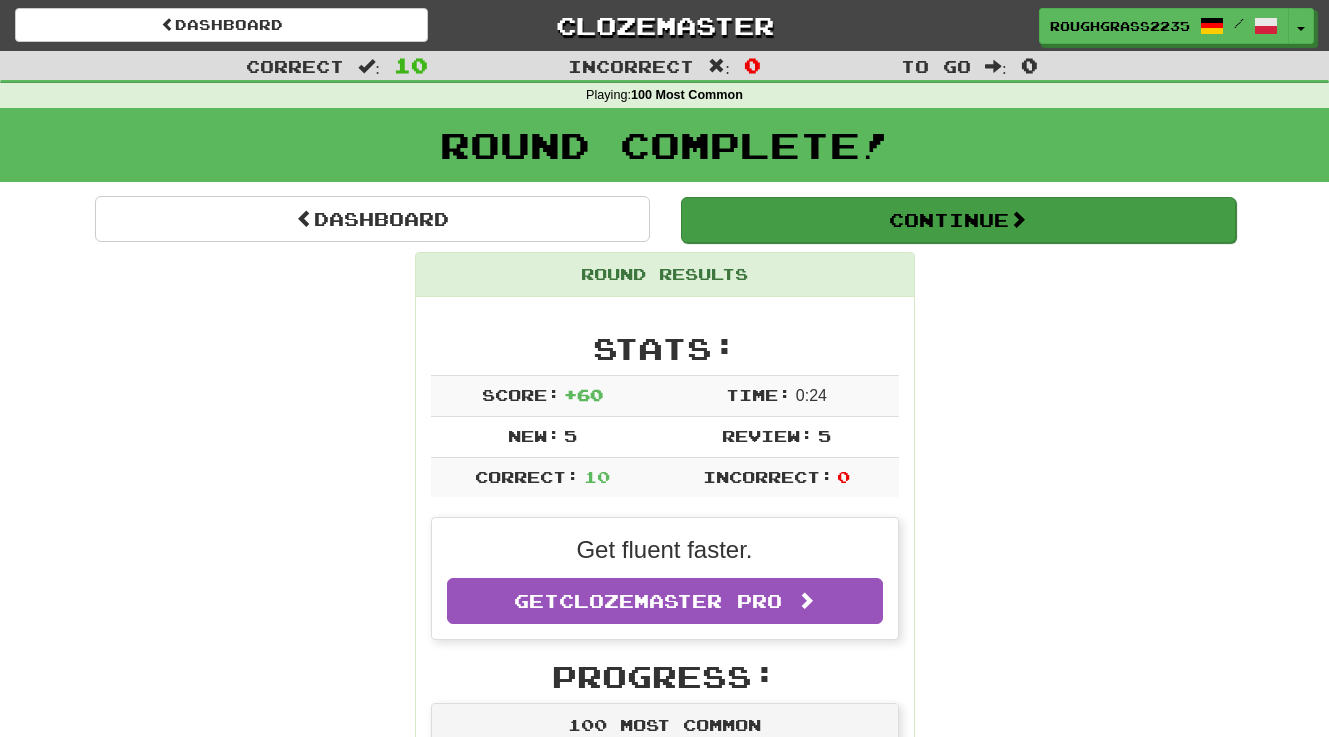 click on "Continue" at bounding box center (958, 220) 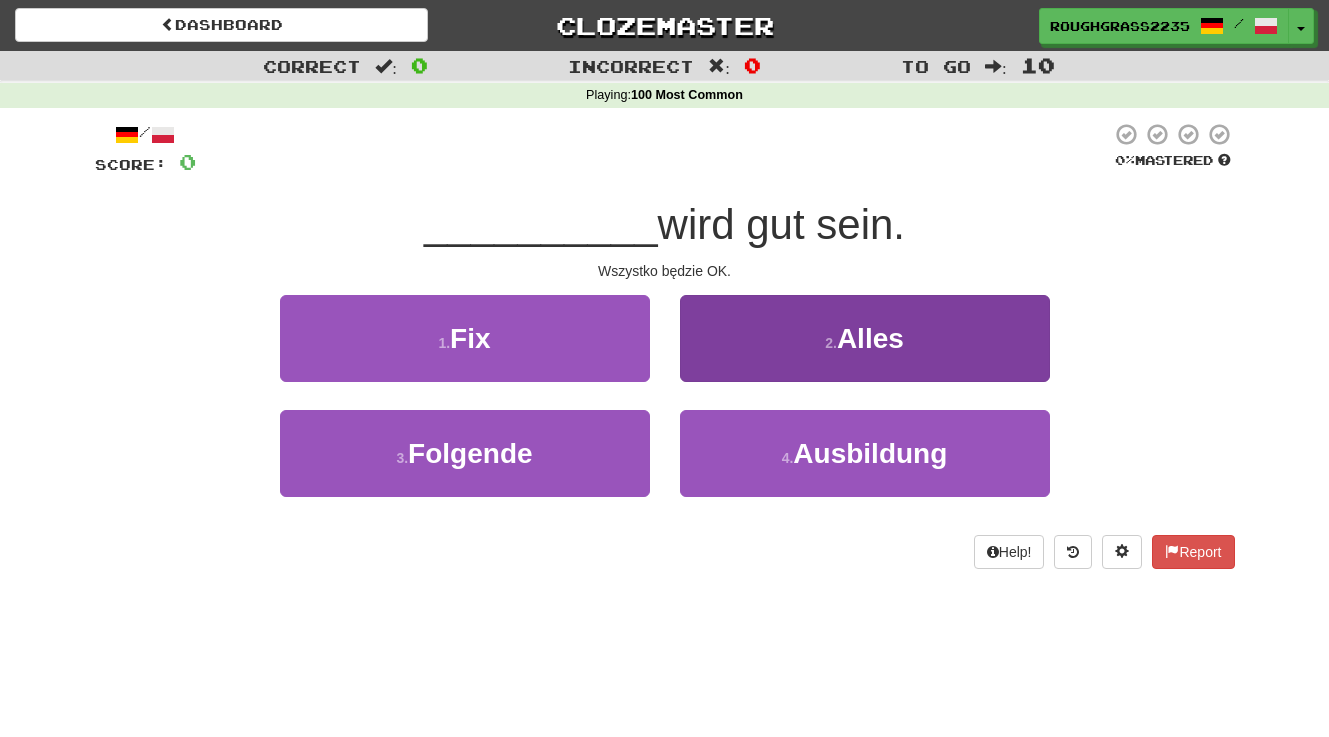 click on "2 .  Alles" at bounding box center (865, 338) 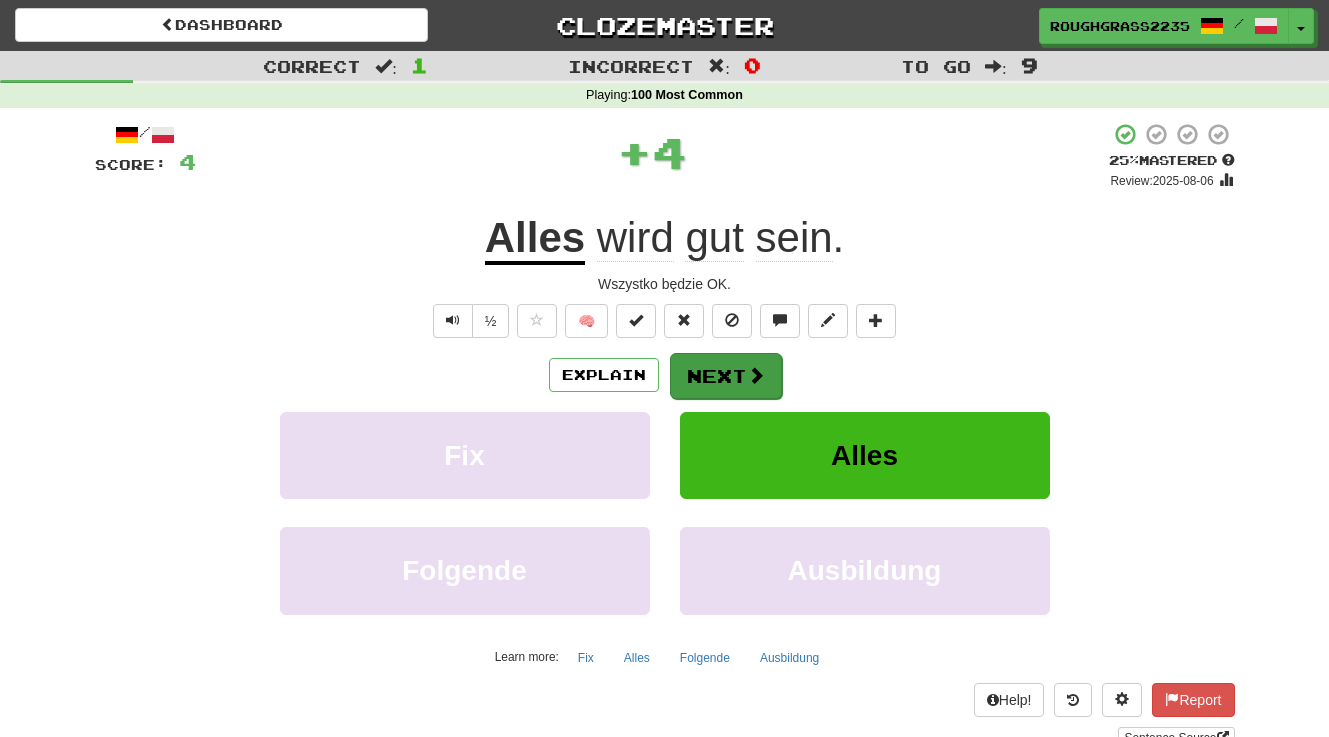 click on "Next" at bounding box center (726, 376) 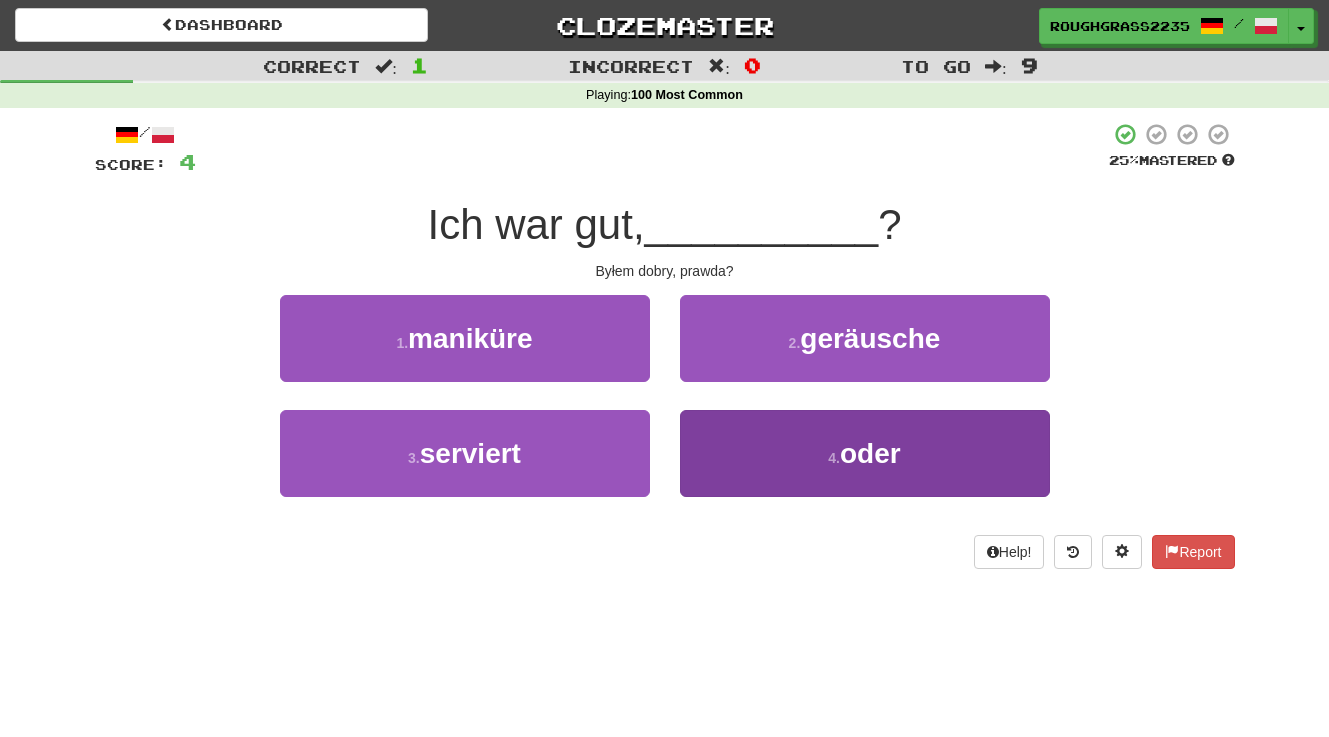 click on "4 .  oder" at bounding box center (865, 453) 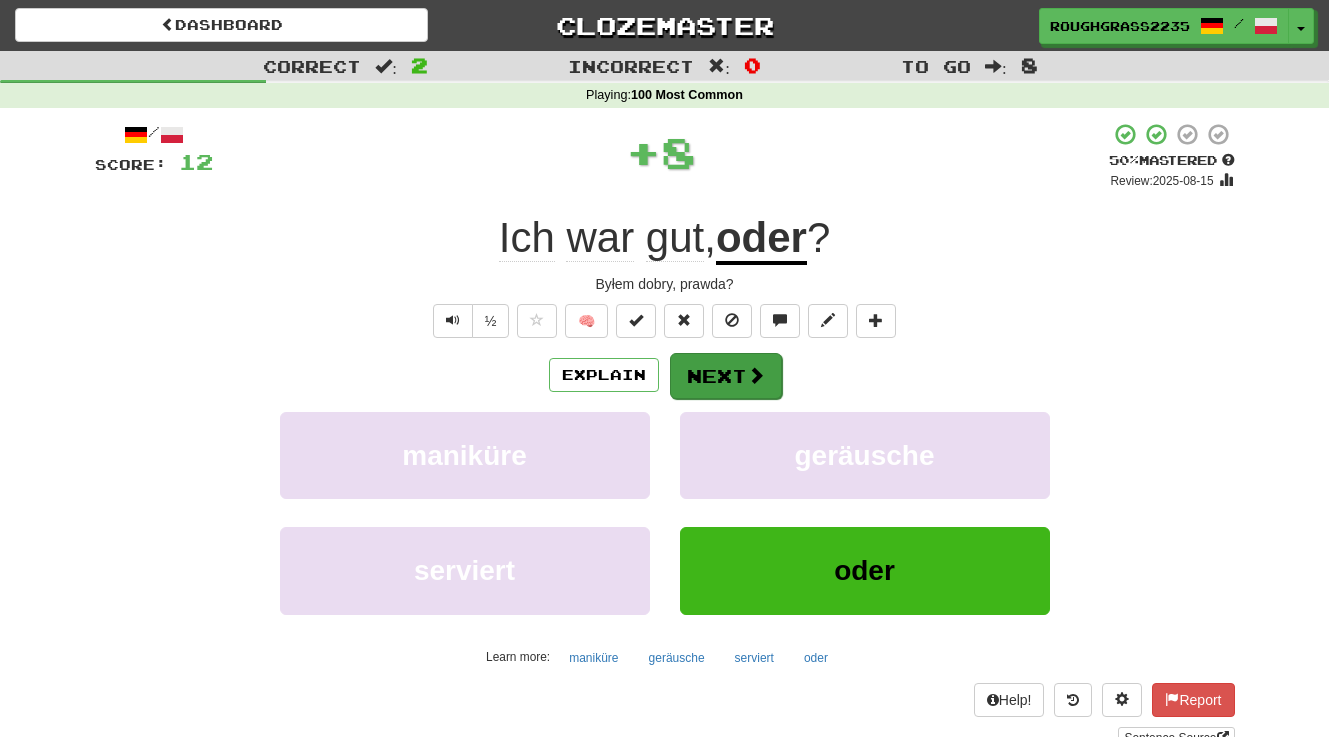 click at bounding box center (756, 375) 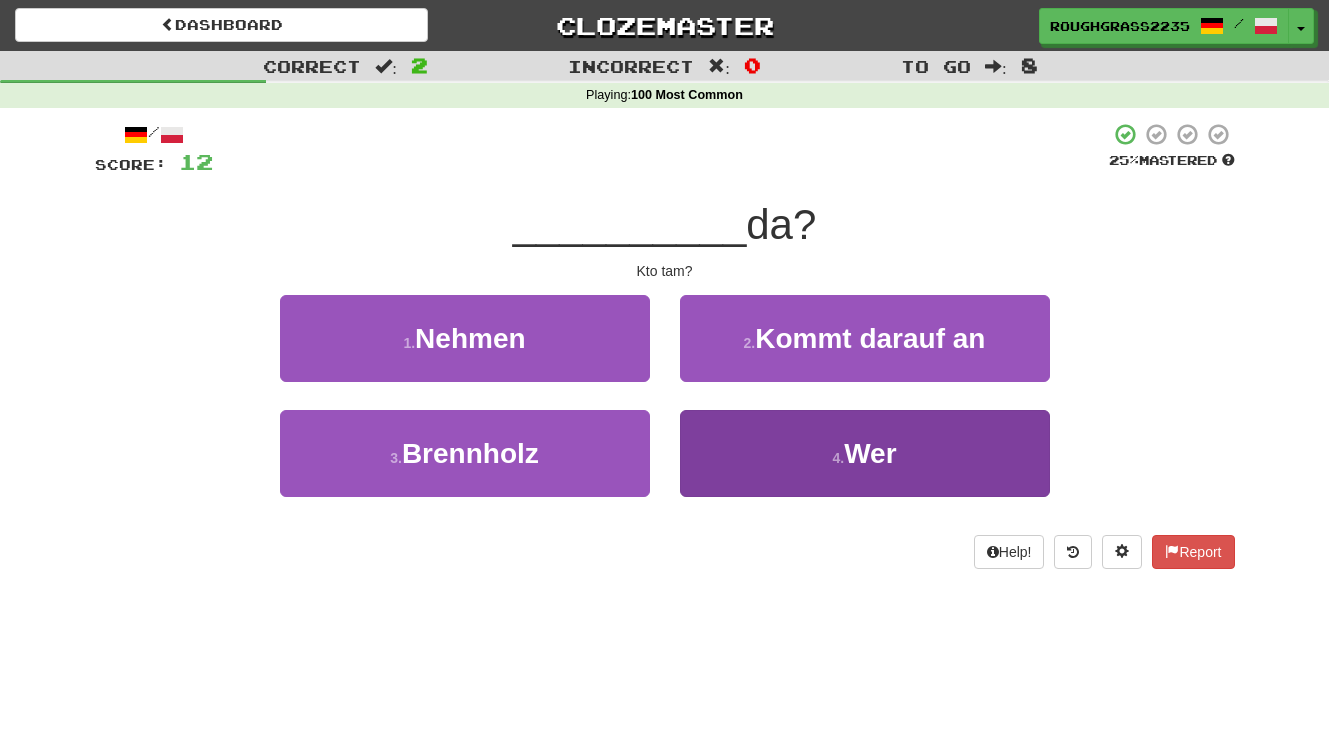 click on "4 .  Wer" at bounding box center (865, 453) 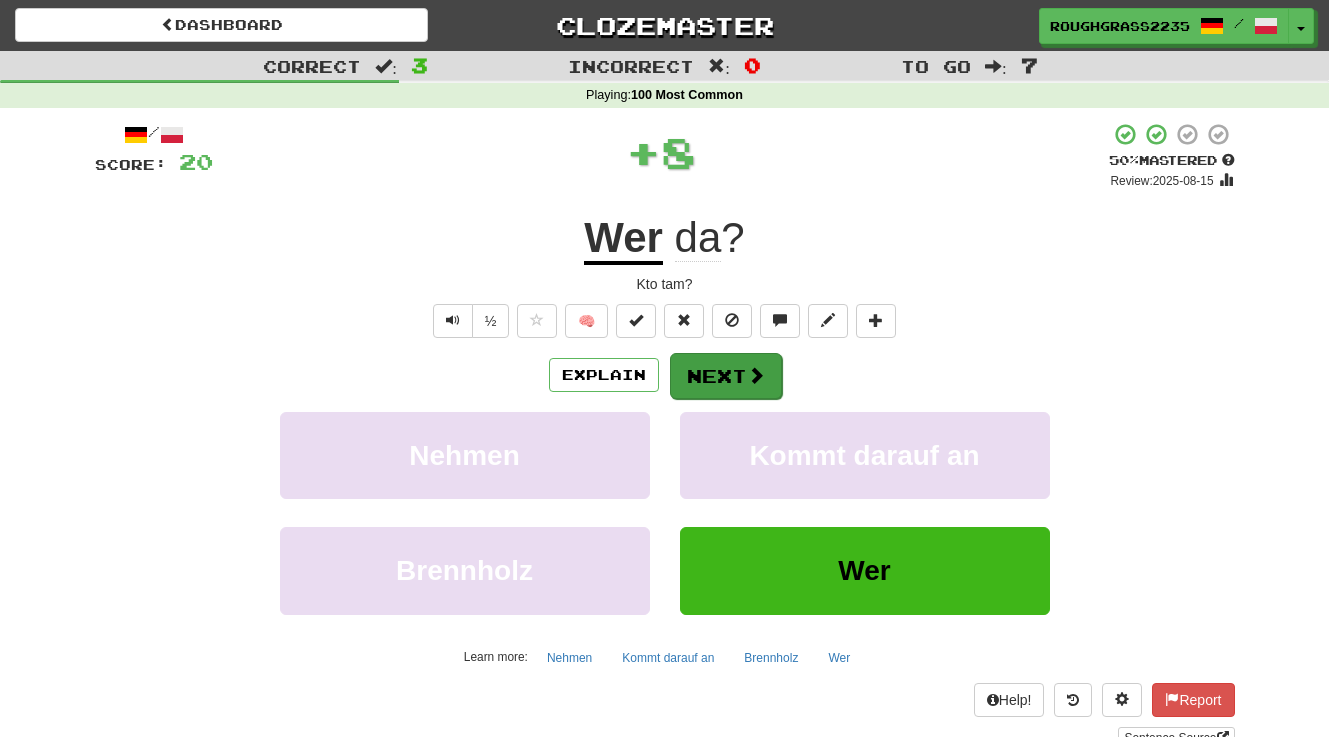 click at bounding box center [756, 375] 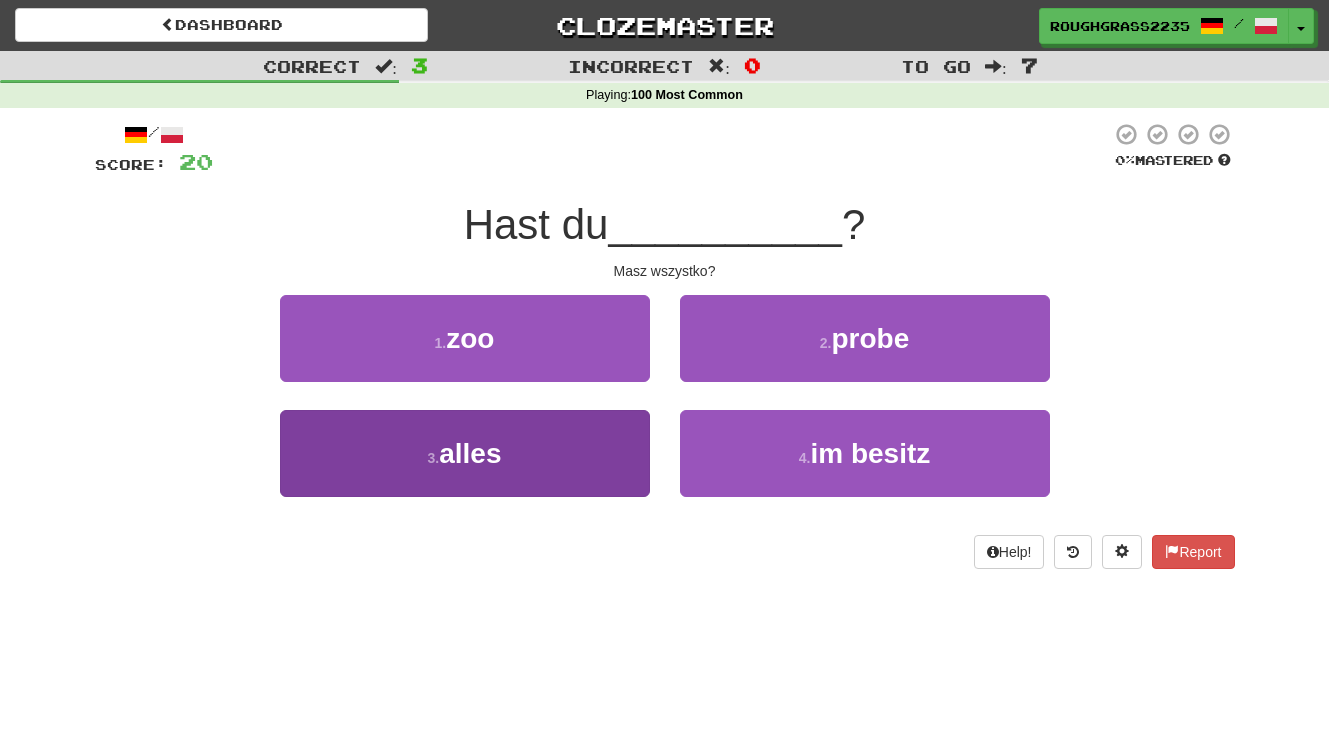 click on "3 .  alles" at bounding box center [465, 453] 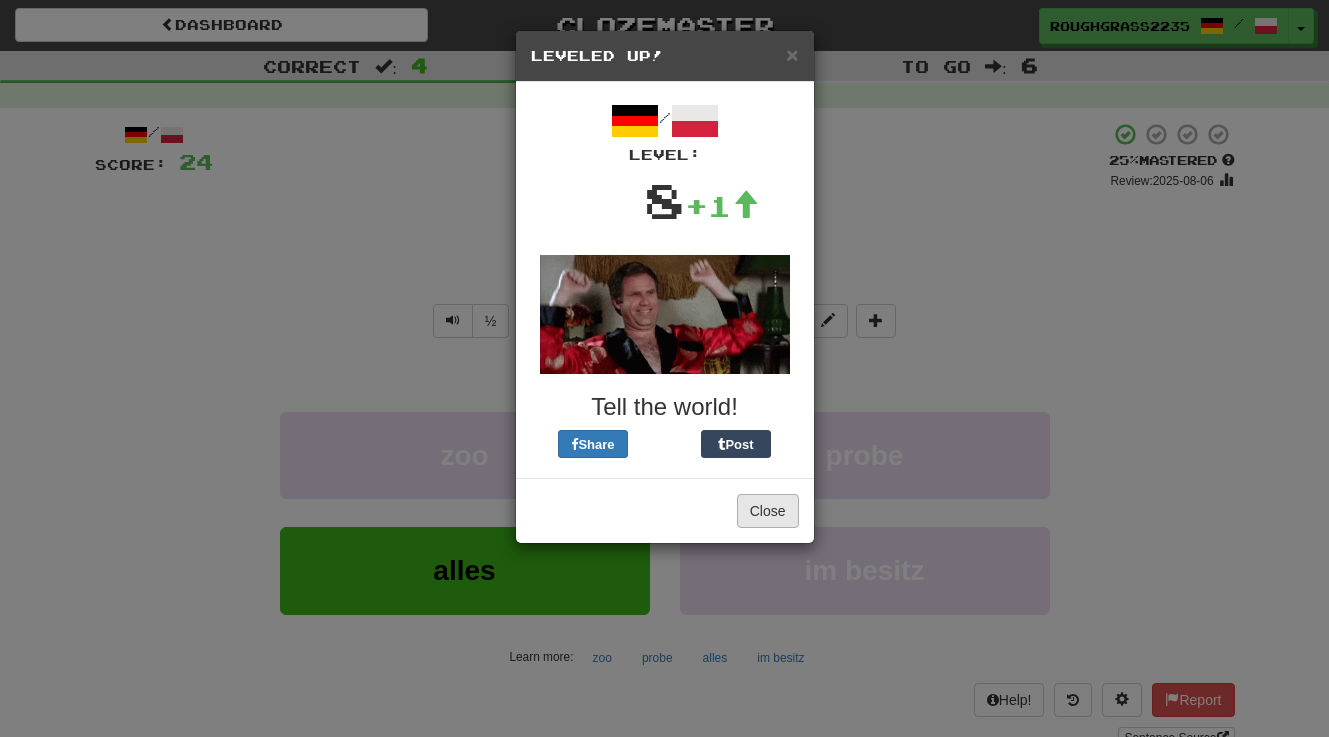 click on "Close" at bounding box center [768, 511] 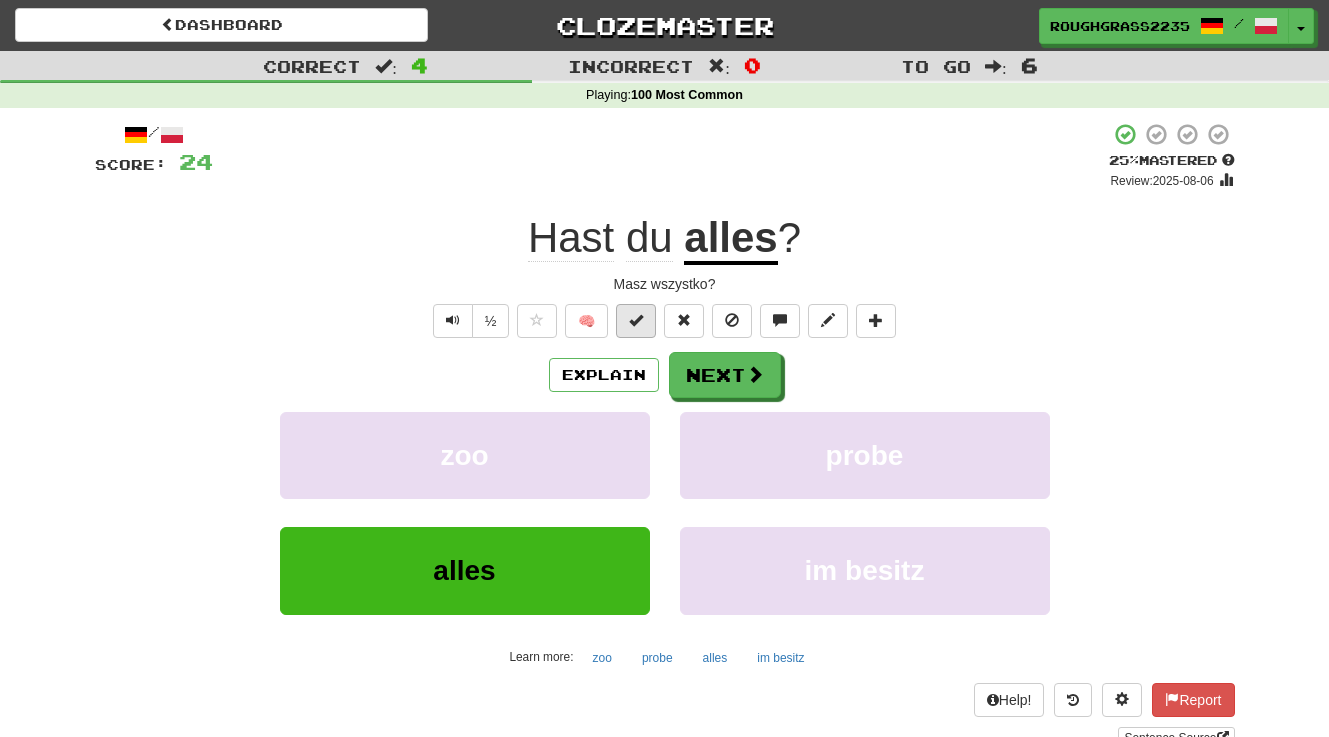 click at bounding box center [636, 320] 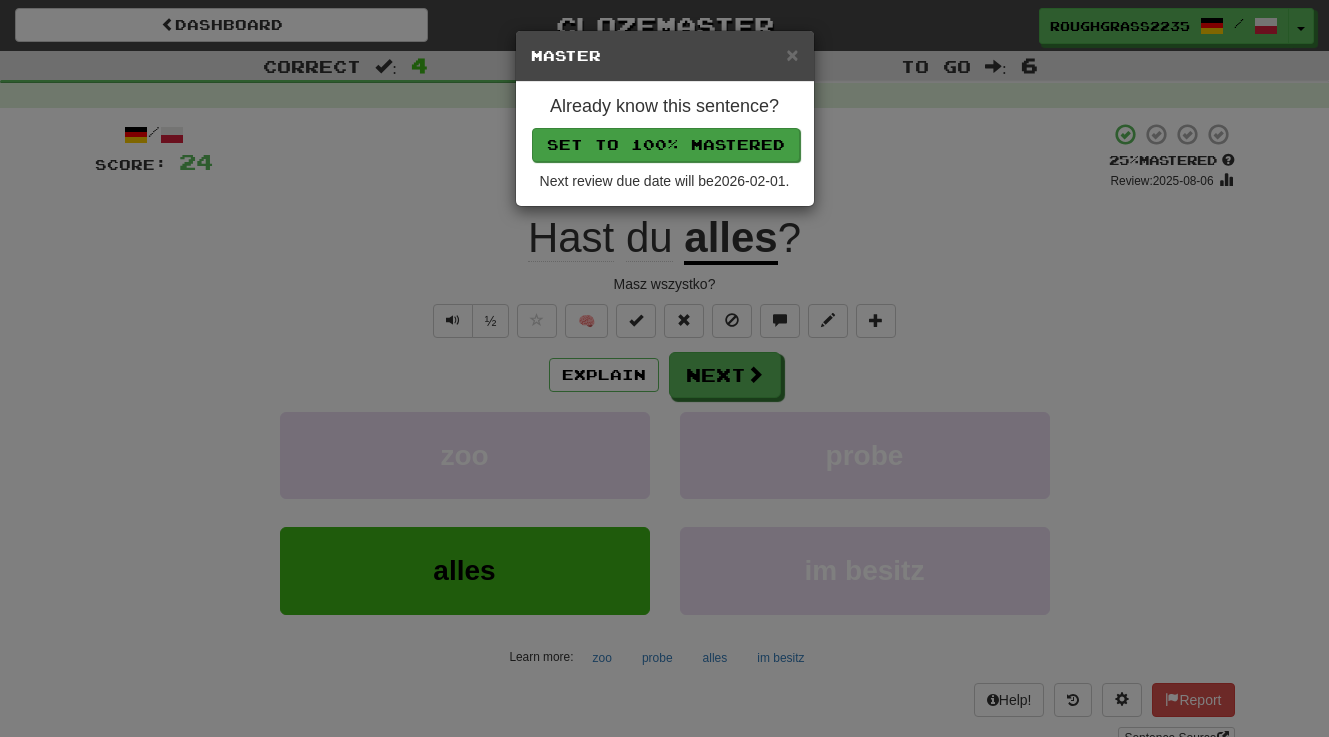 click on "Set to 100% Mastered" at bounding box center (666, 145) 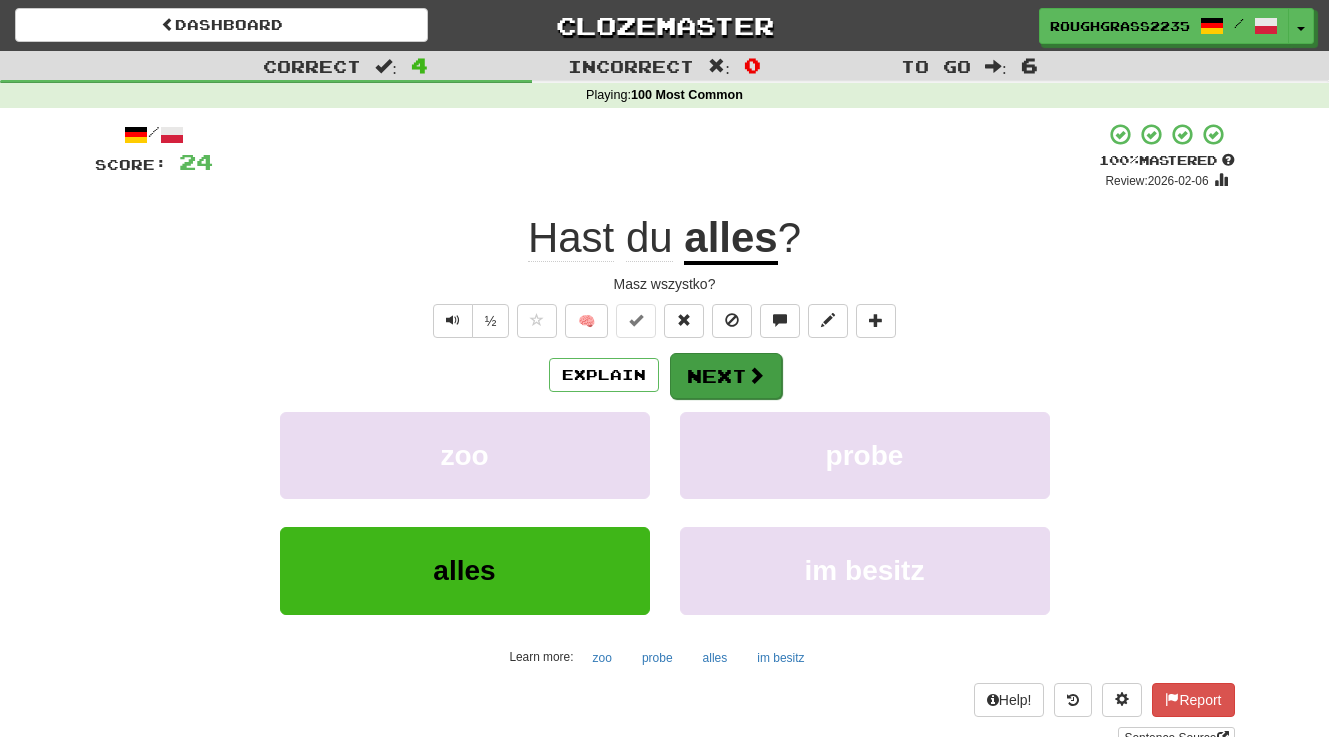 click on "Next" at bounding box center [726, 376] 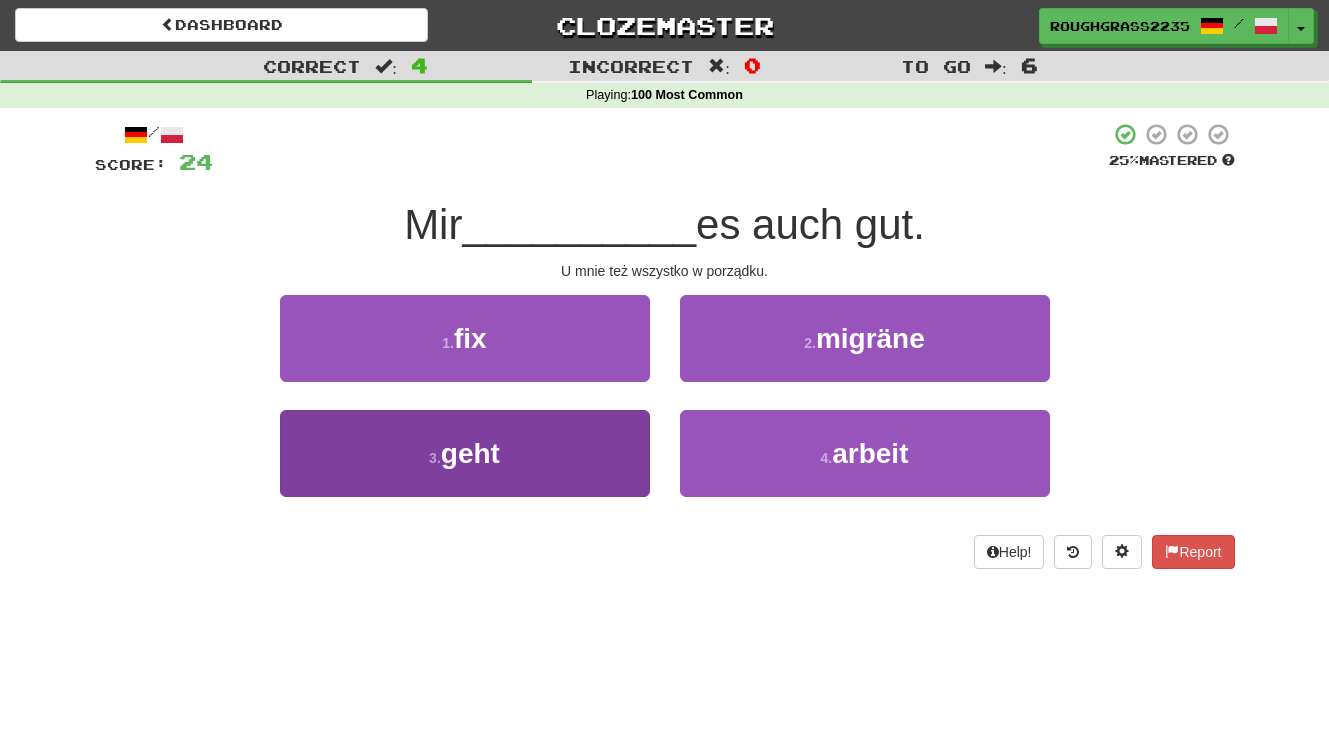 click on "geht" at bounding box center (470, 453) 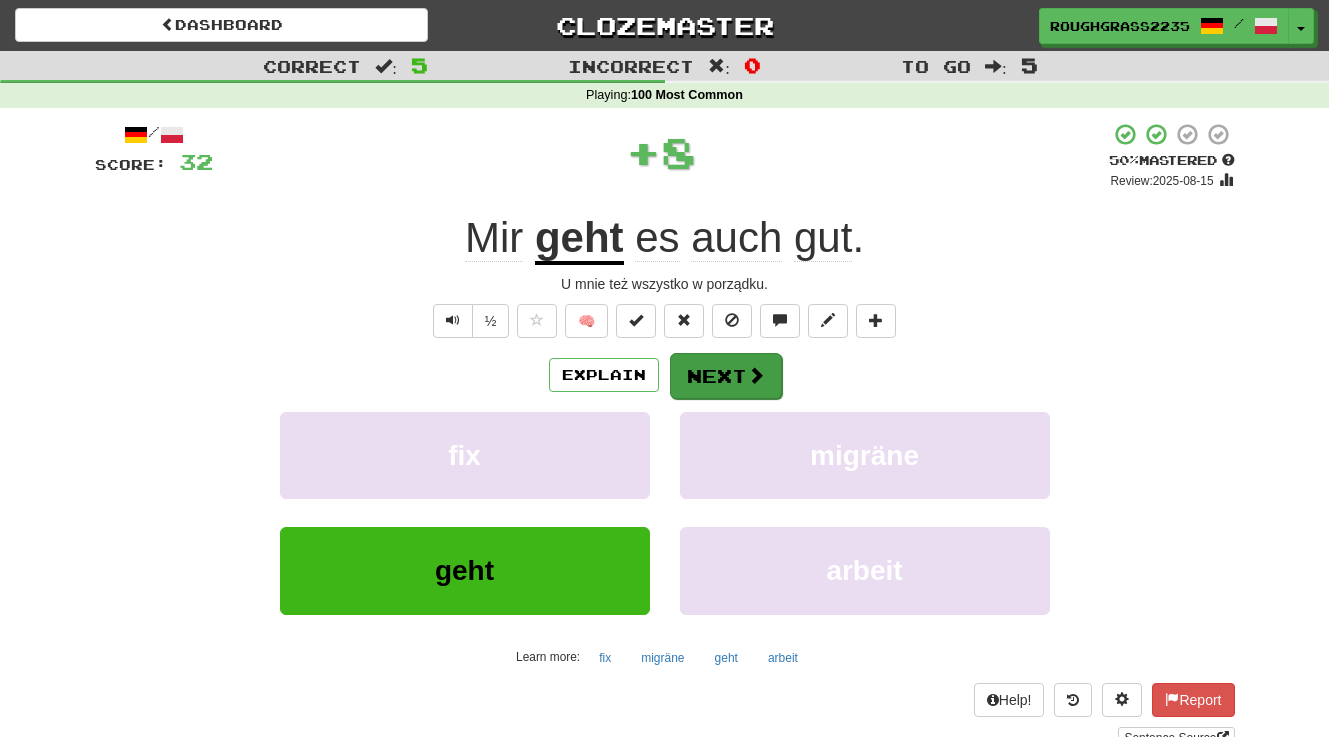 click on "Next" at bounding box center [726, 376] 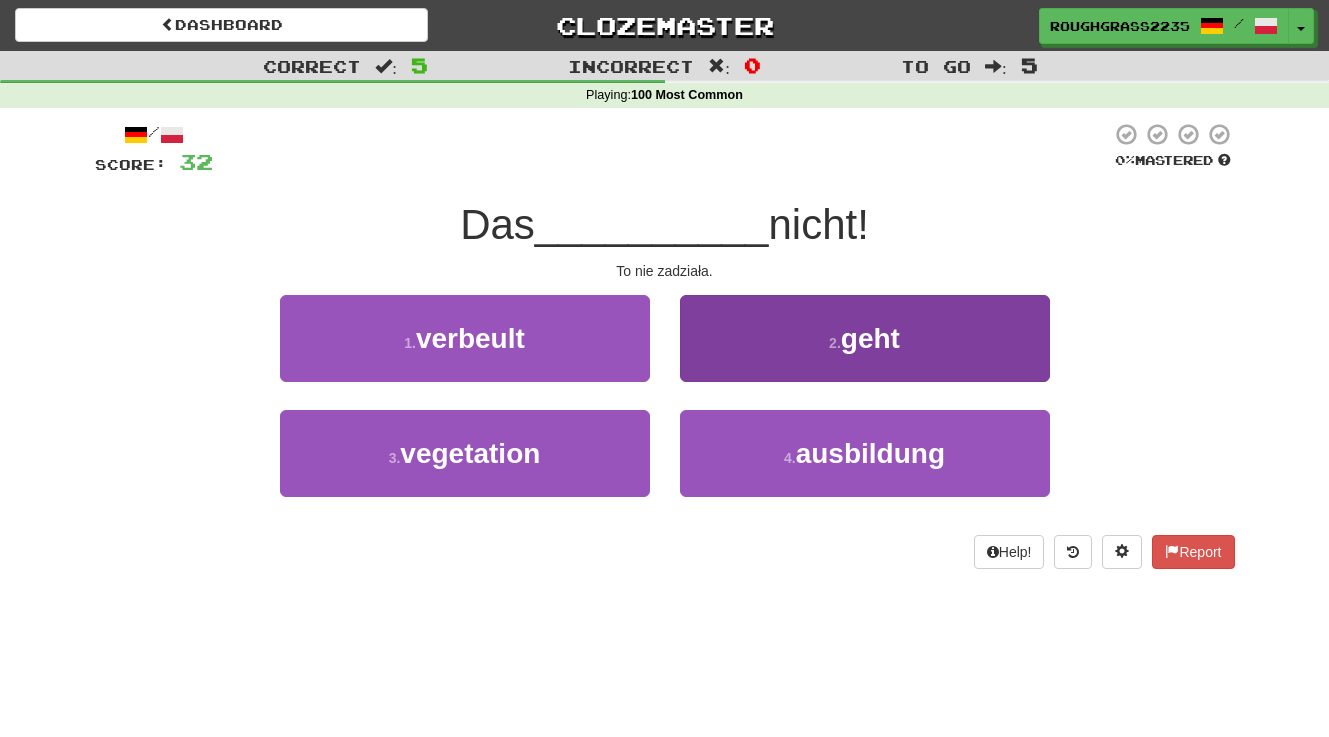 click on "2 .  geht" at bounding box center [865, 338] 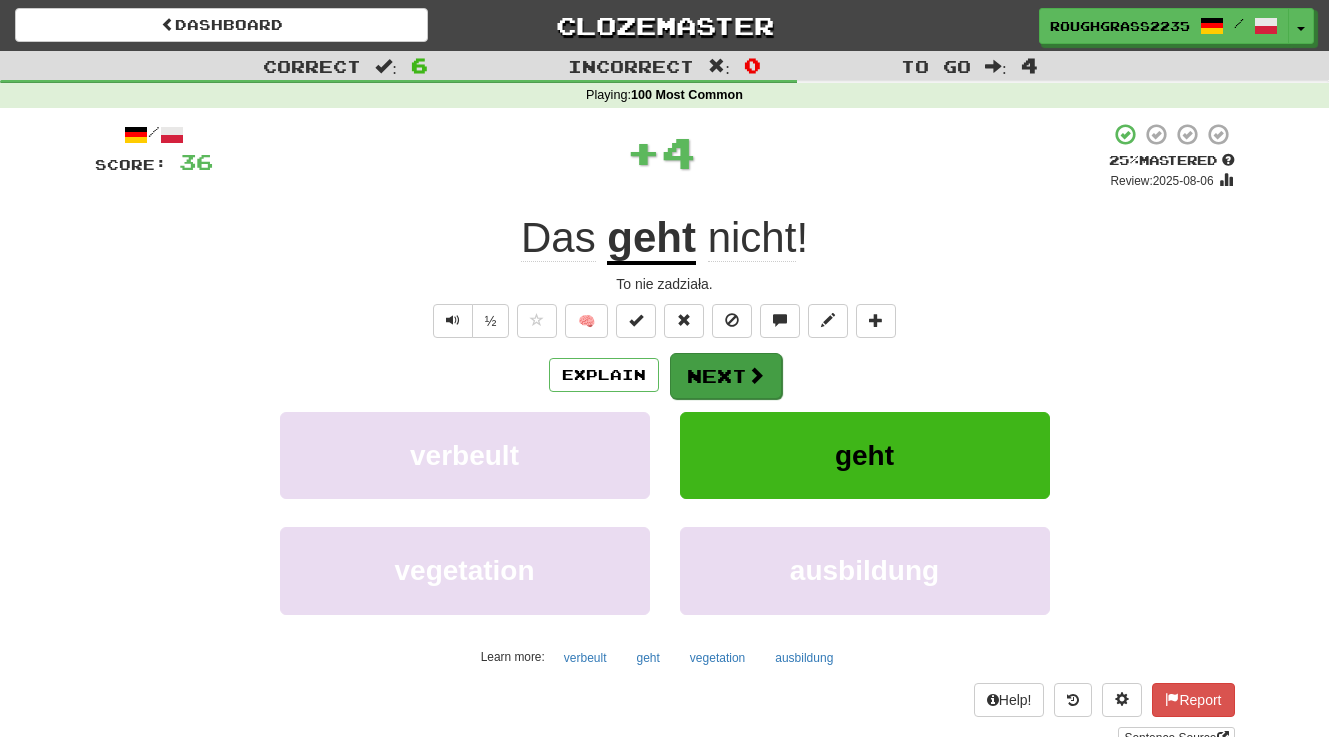 click on "Next" at bounding box center [726, 376] 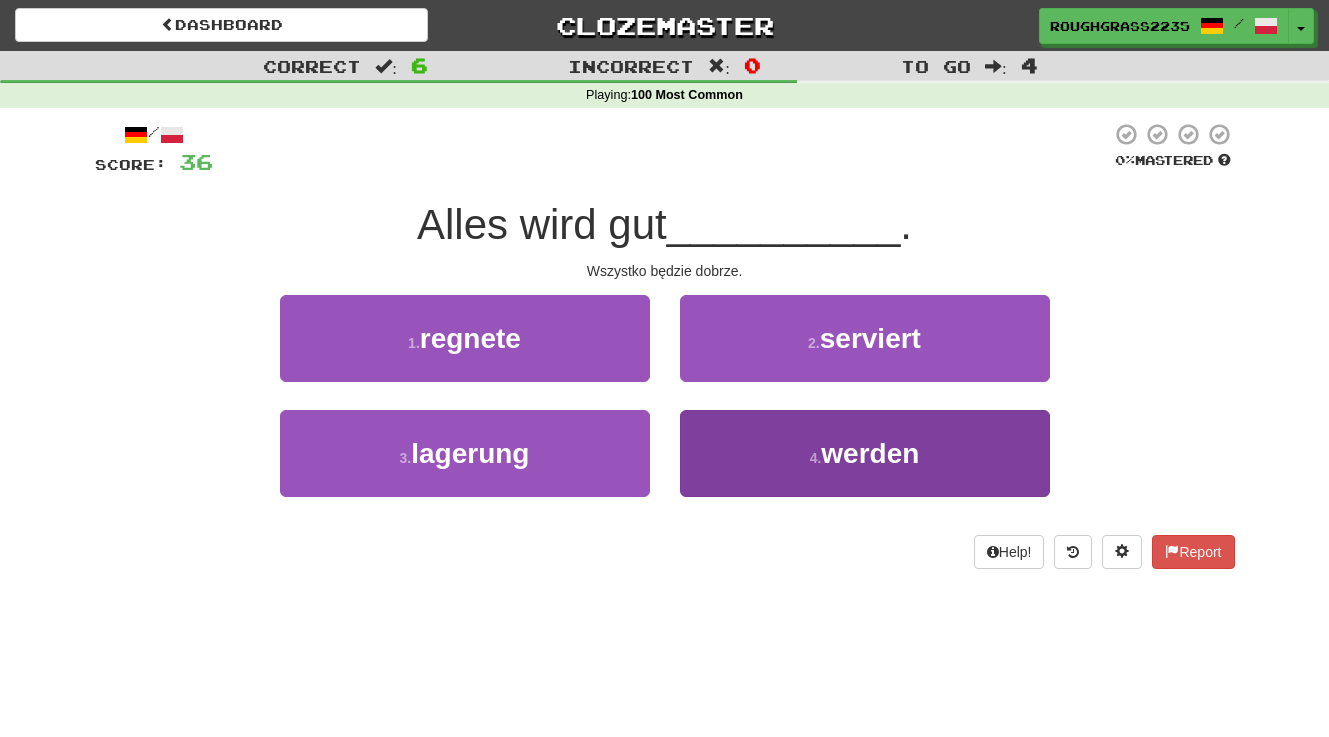 click on "4 .  werden" at bounding box center (865, 453) 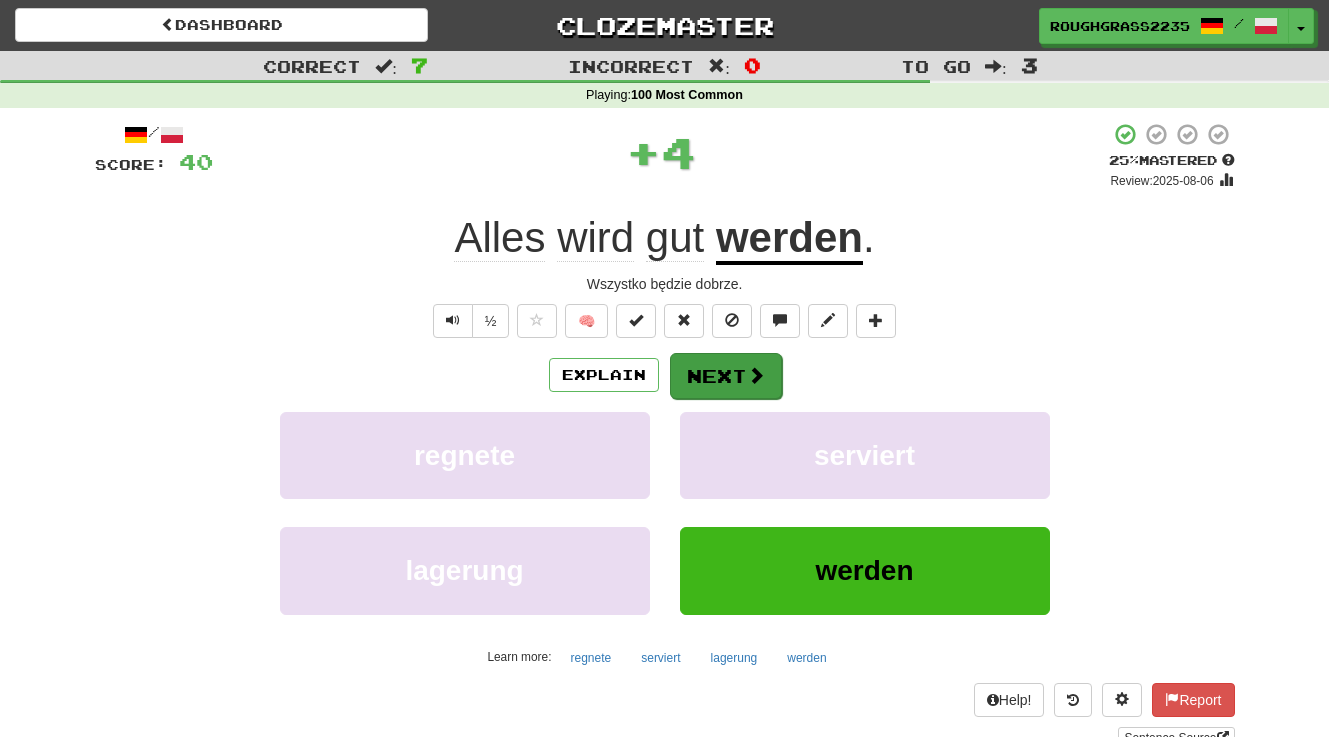 click on "Next" at bounding box center (726, 376) 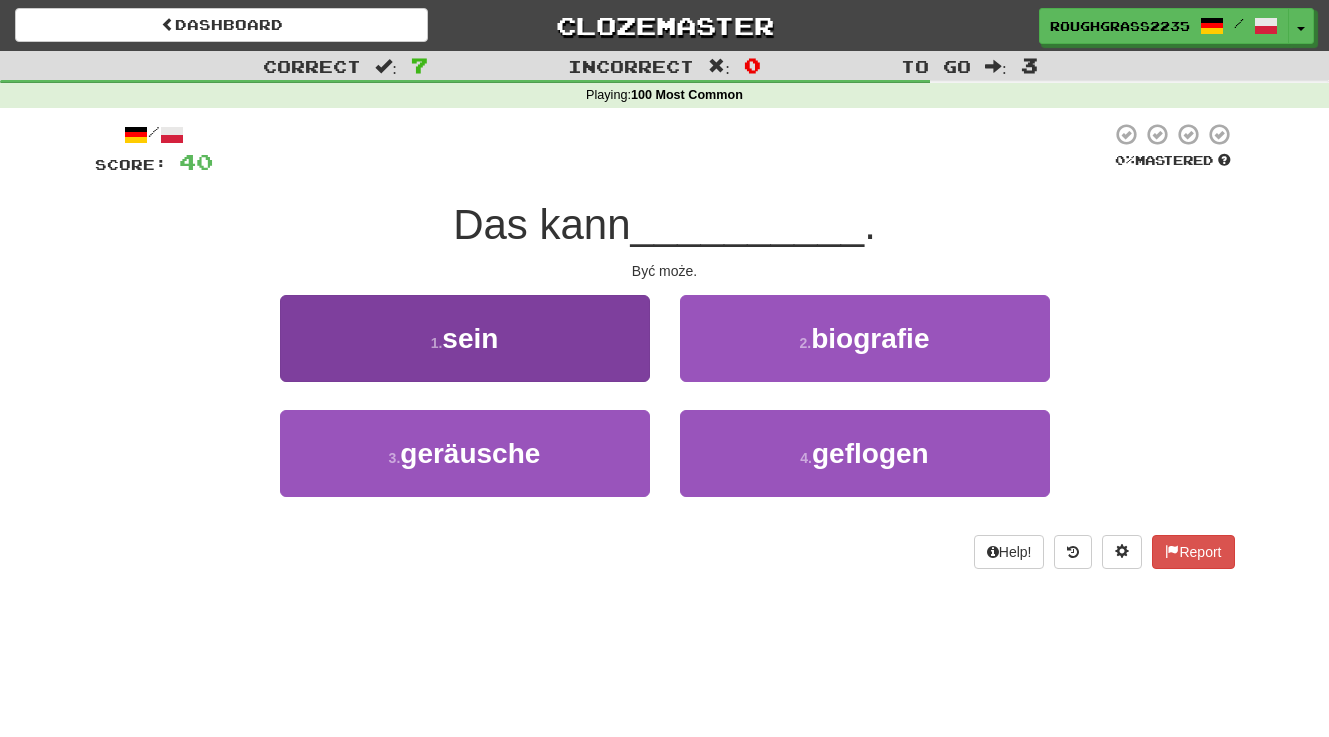 click on "1 .  sein" at bounding box center (465, 338) 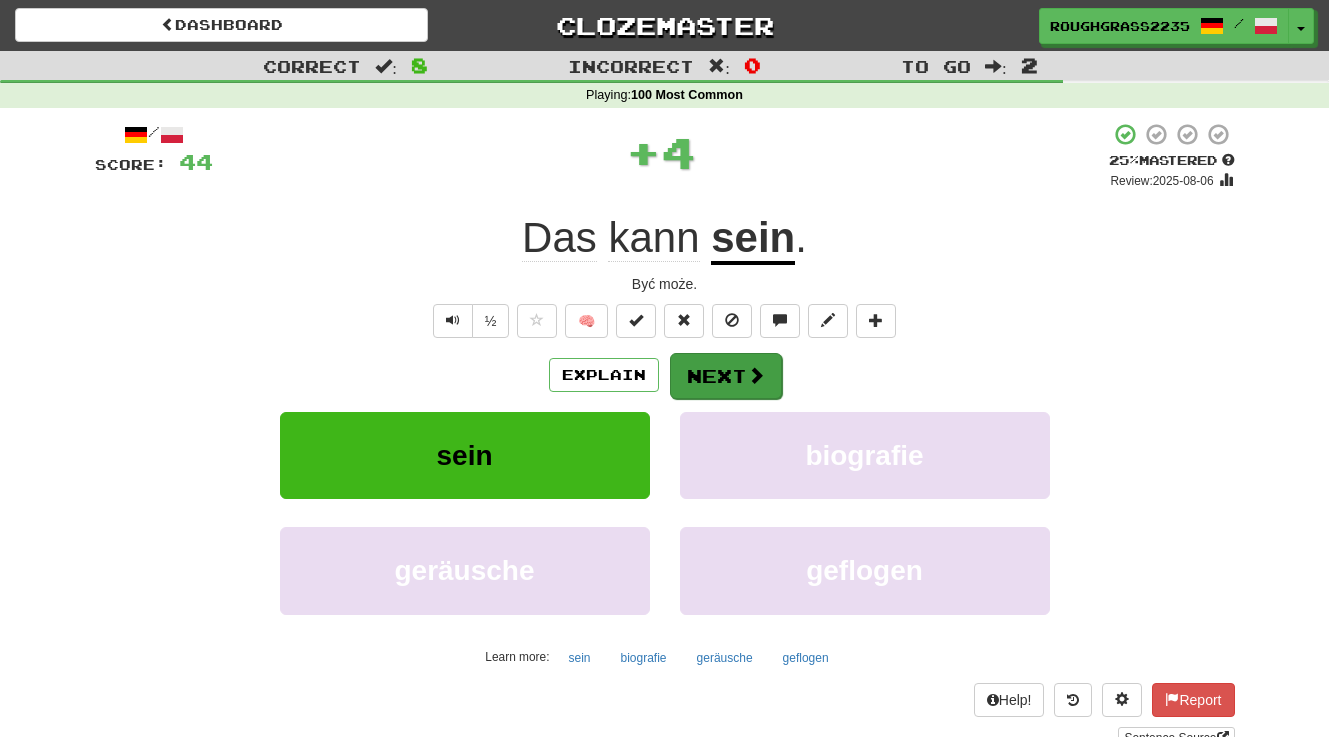 click on "Next" at bounding box center [726, 376] 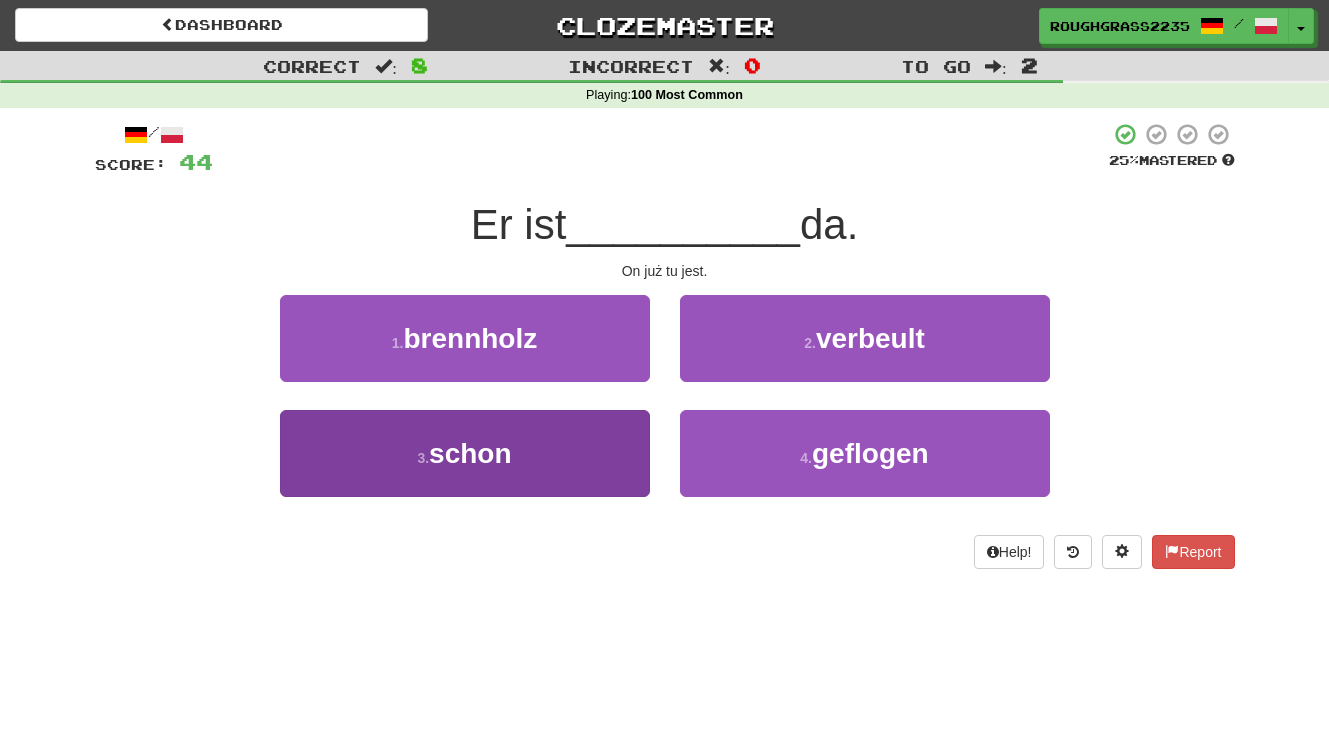 click on "3 .  schon" at bounding box center (465, 453) 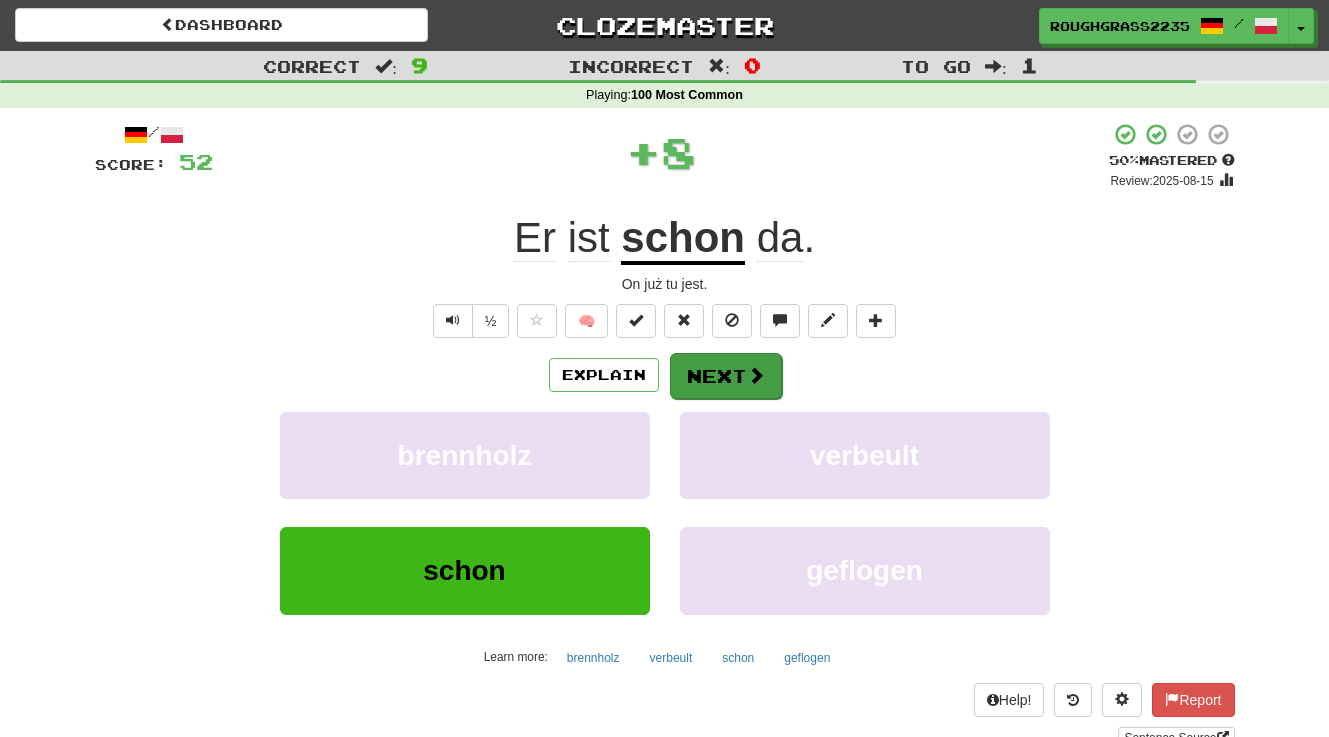 click on "Next" at bounding box center (726, 376) 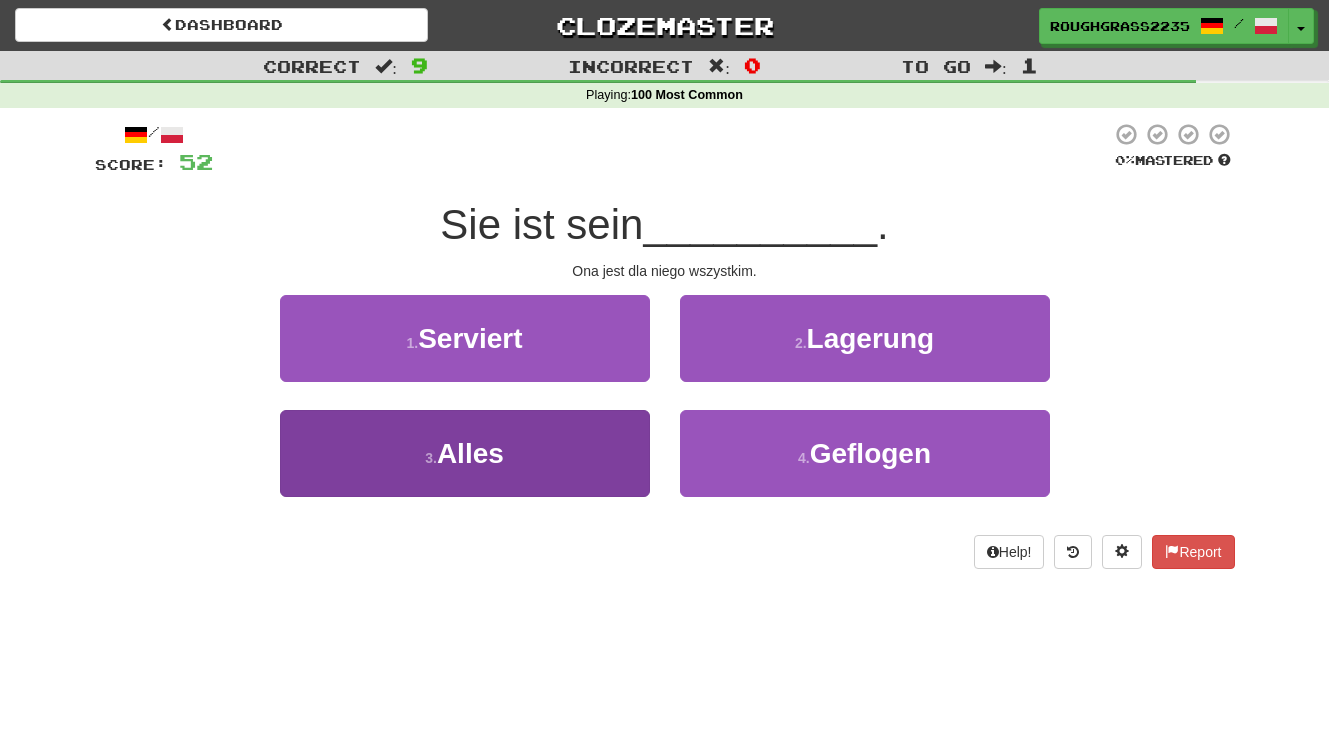 click on "3 .  Alles" at bounding box center (465, 453) 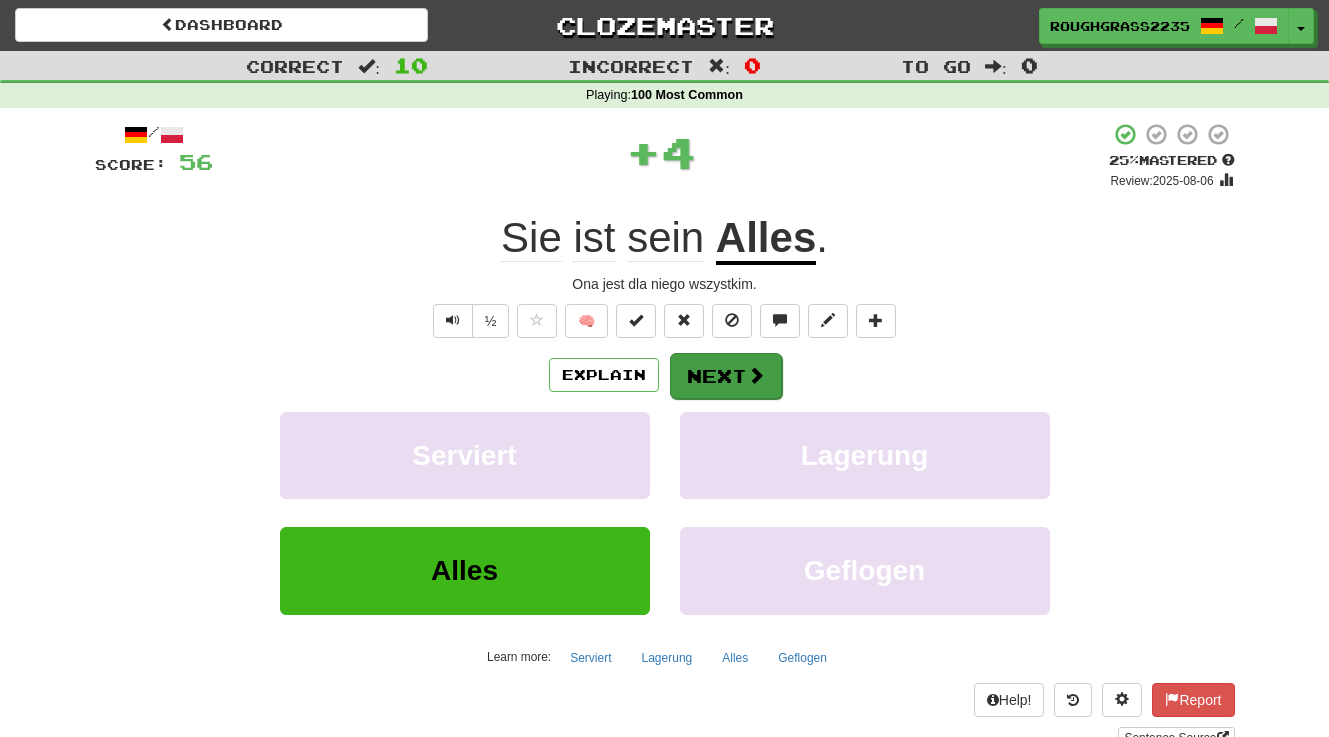 click on "Next" at bounding box center (726, 376) 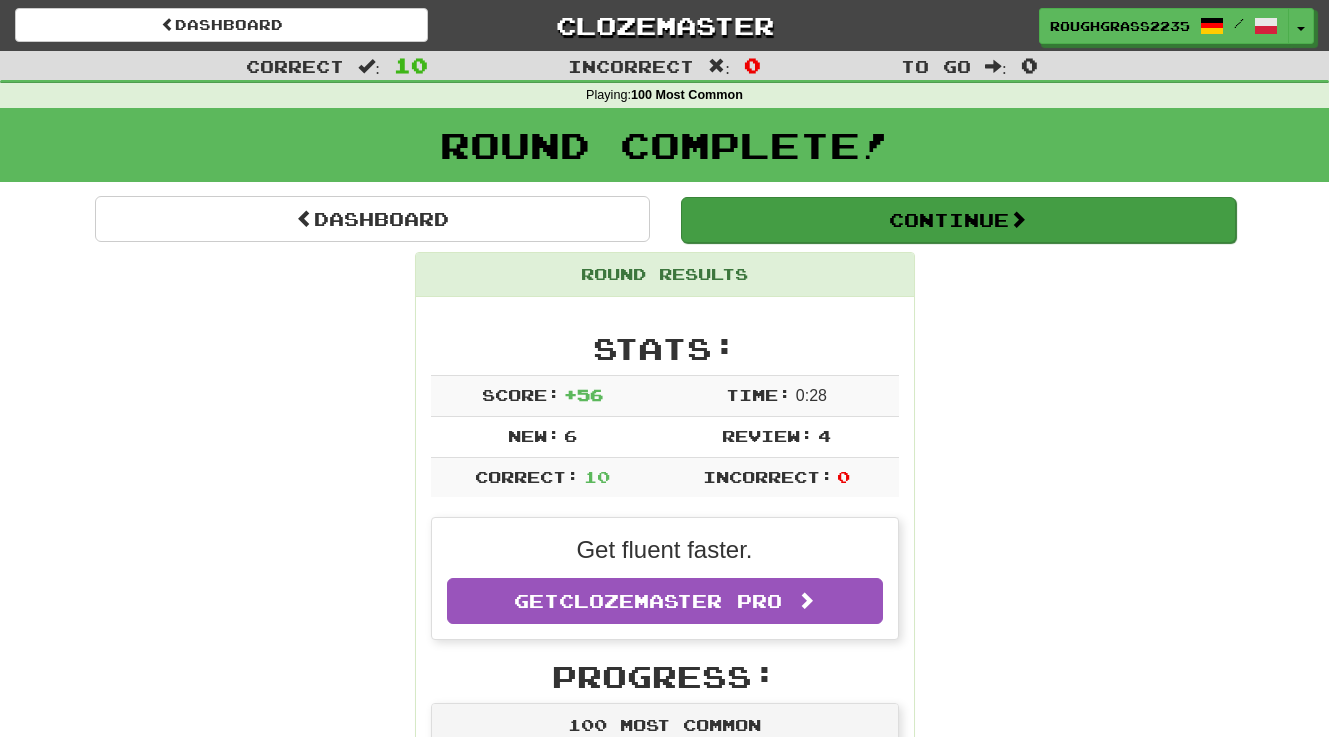 click on "Continue" at bounding box center (958, 220) 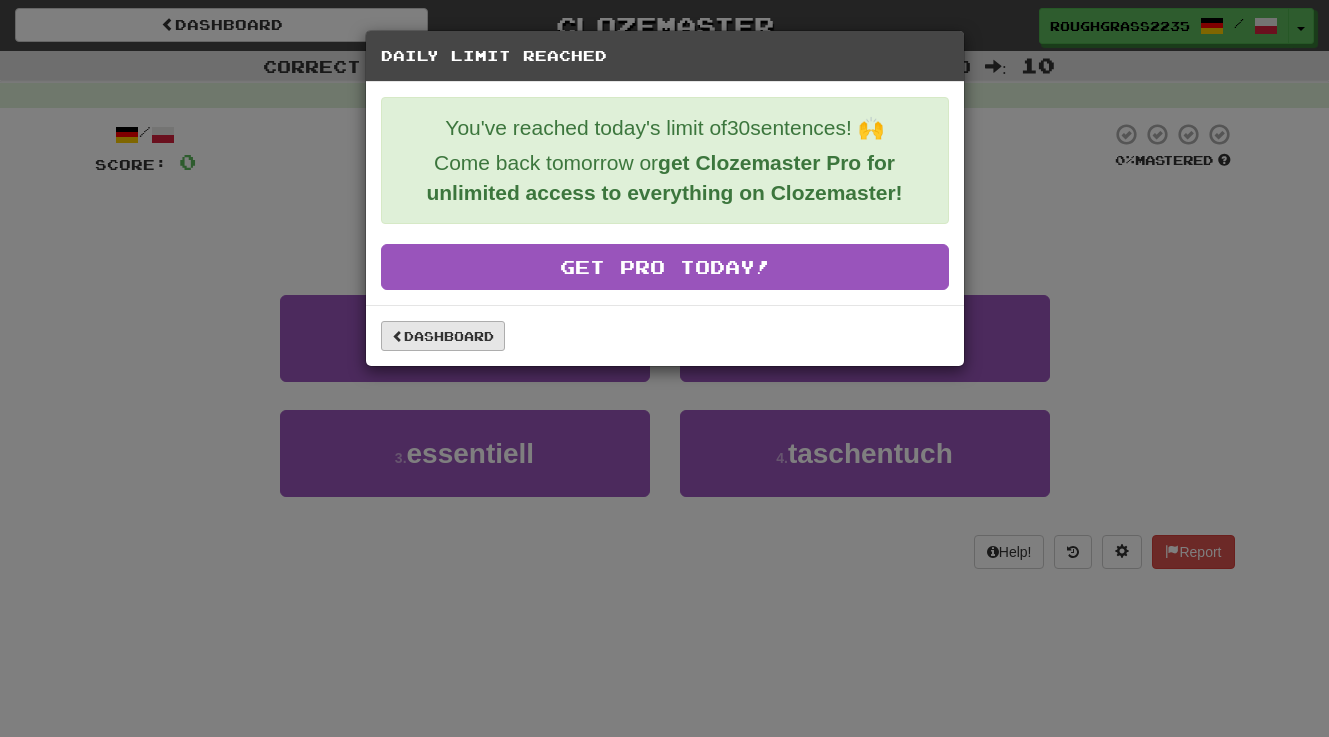 click on "Dashboard" at bounding box center [443, 336] 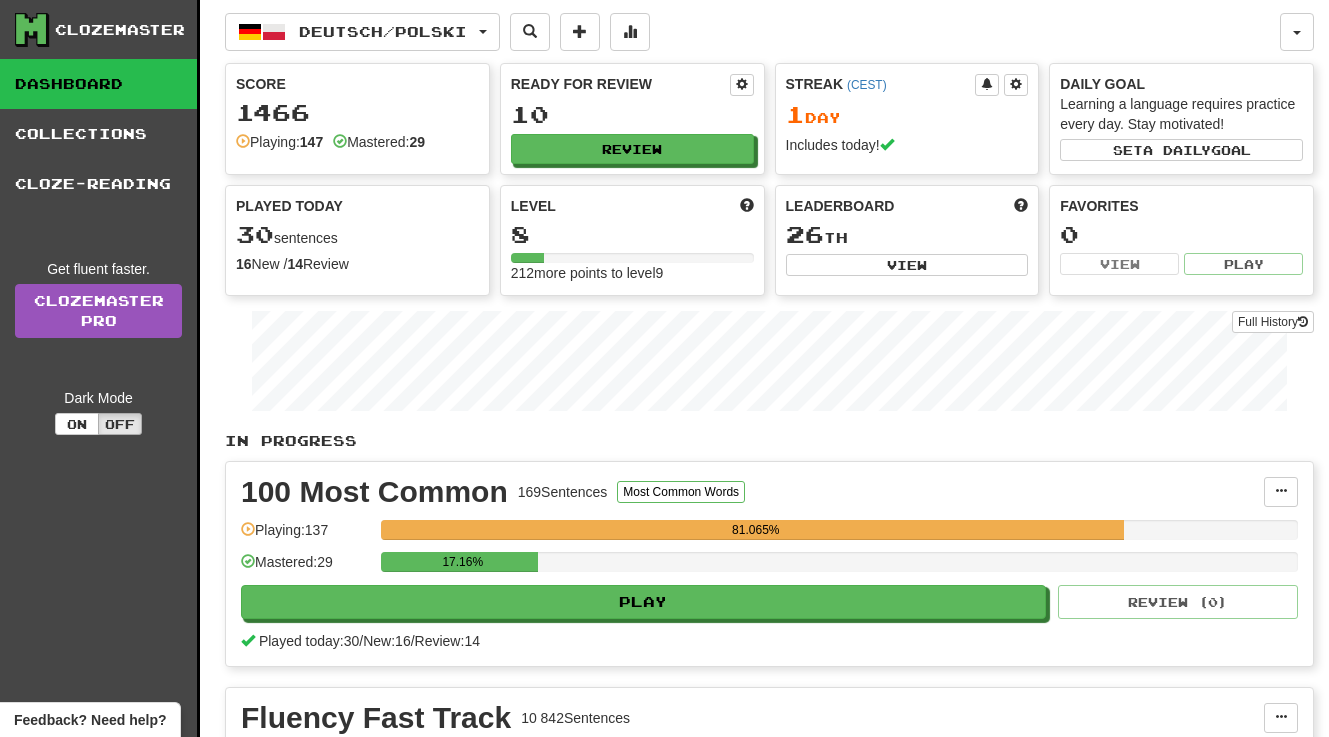 scroll, scrollTop: 0, scrollLeft: 0, axis: both 